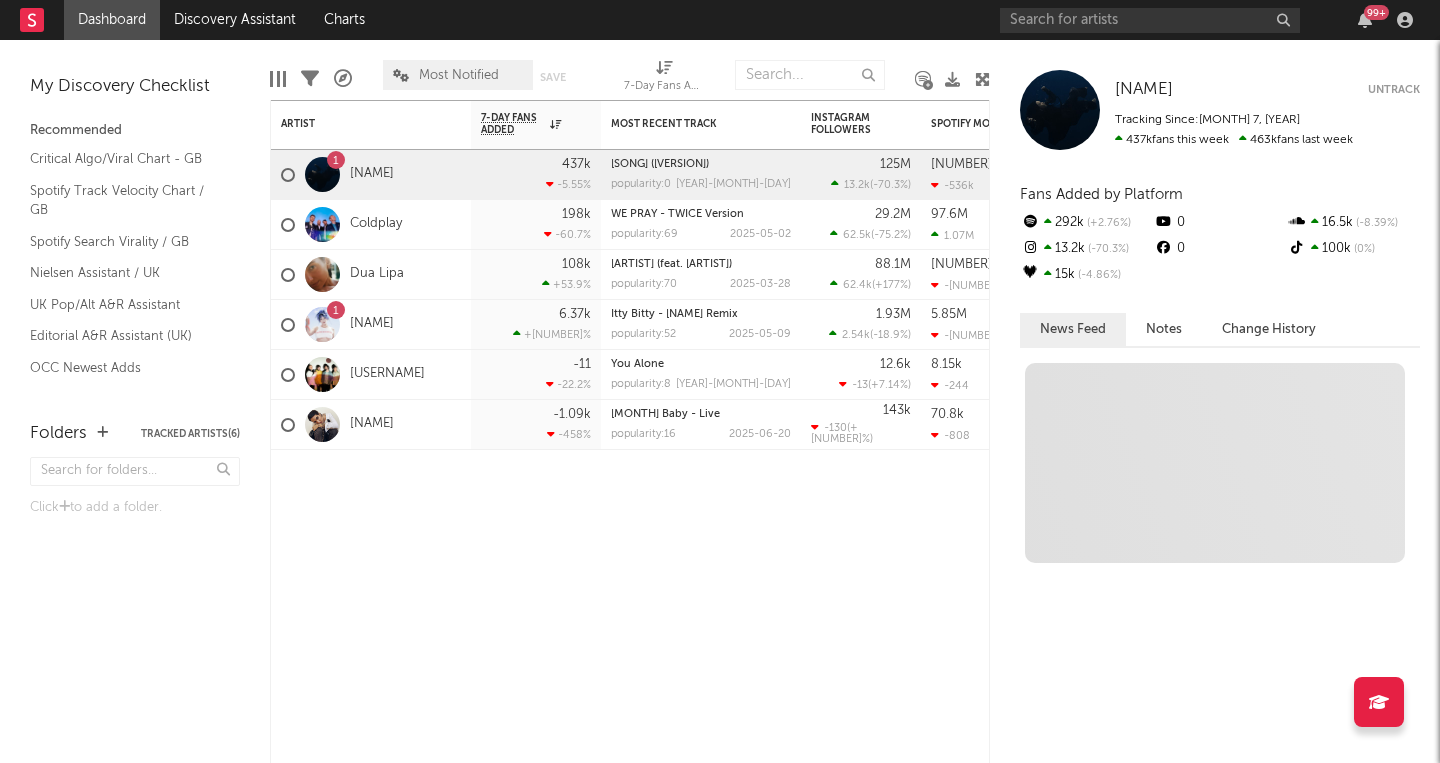 scroll, scrollTop: 0, scrollLeft: 0, axis: both 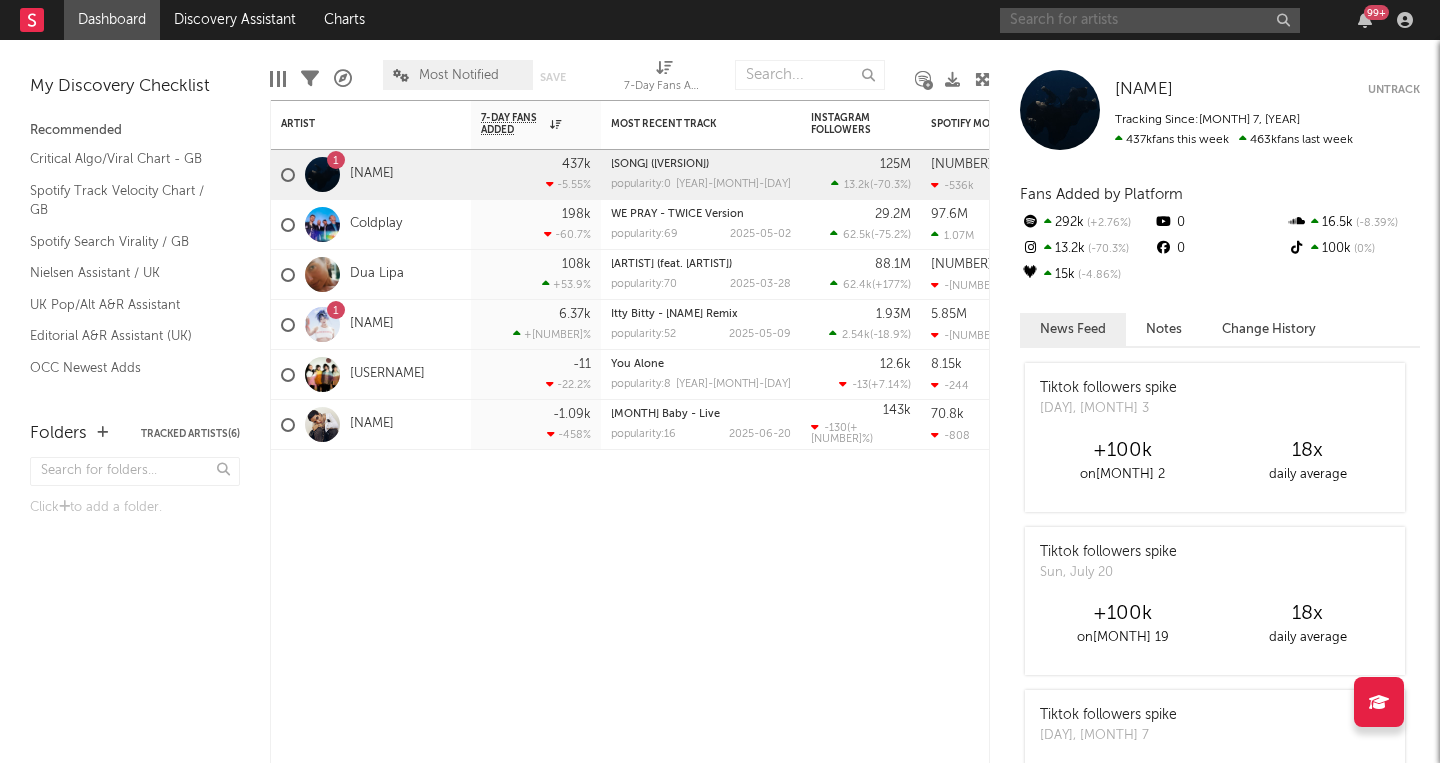 click at bounding box center (1150, 20) 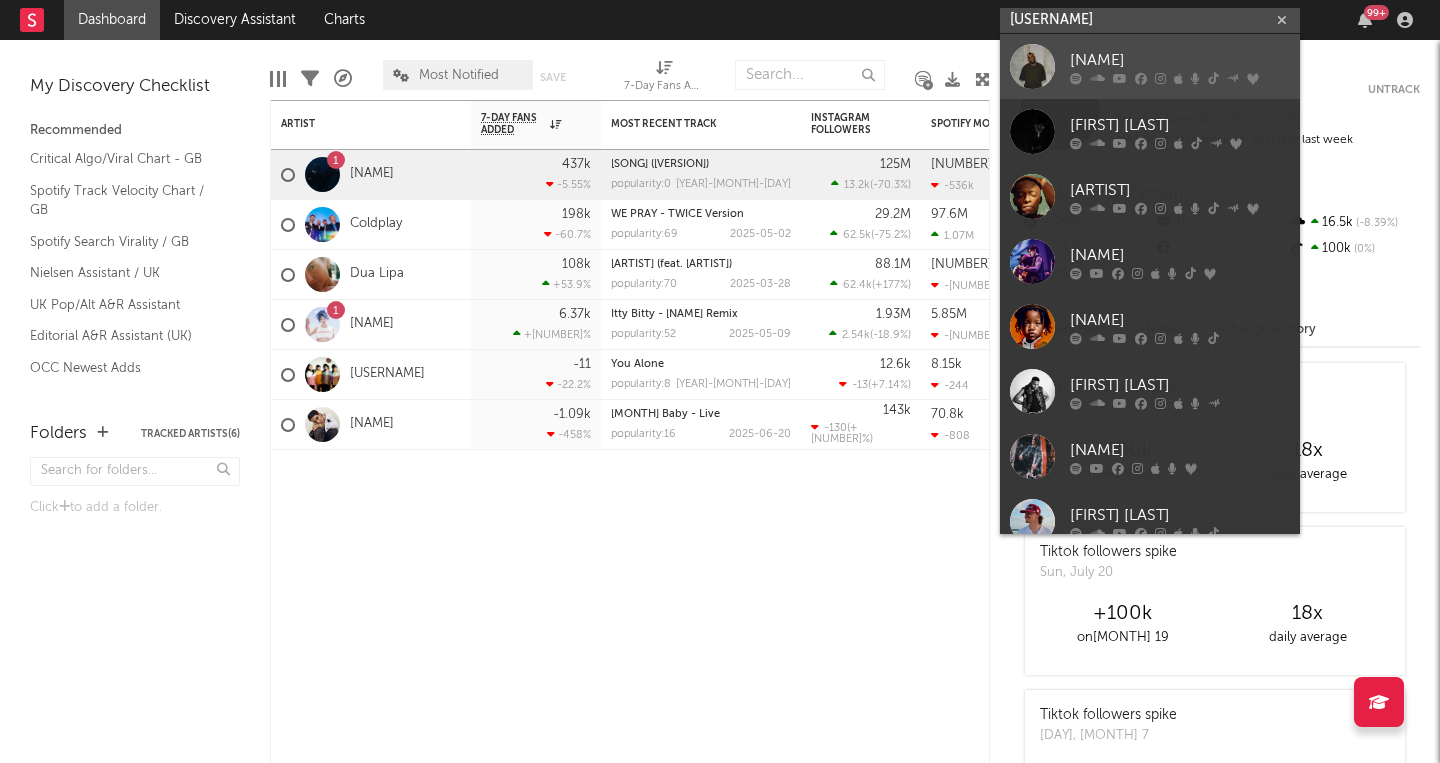 type on "[USERNAME]" 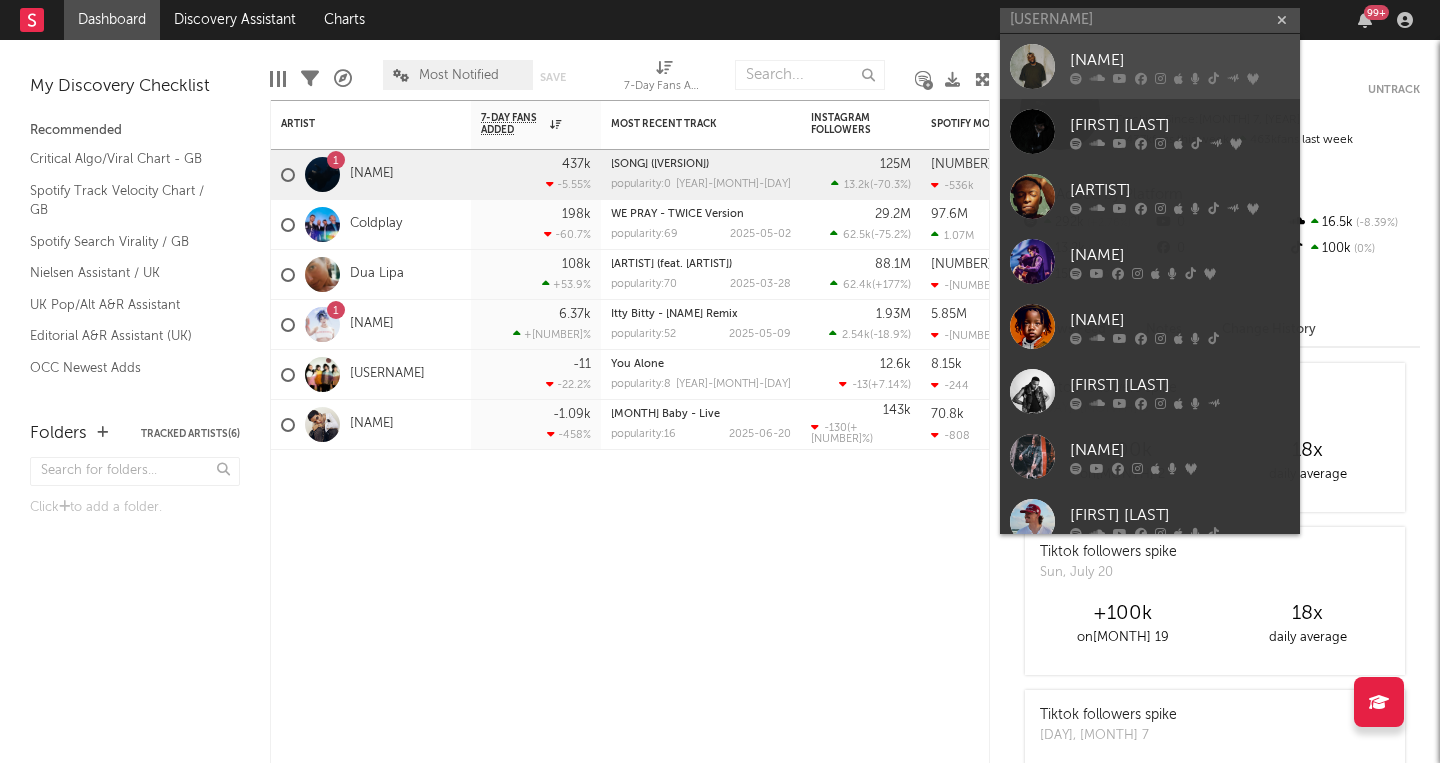 click on "[NAME]" at bounding box center [1180, 60] 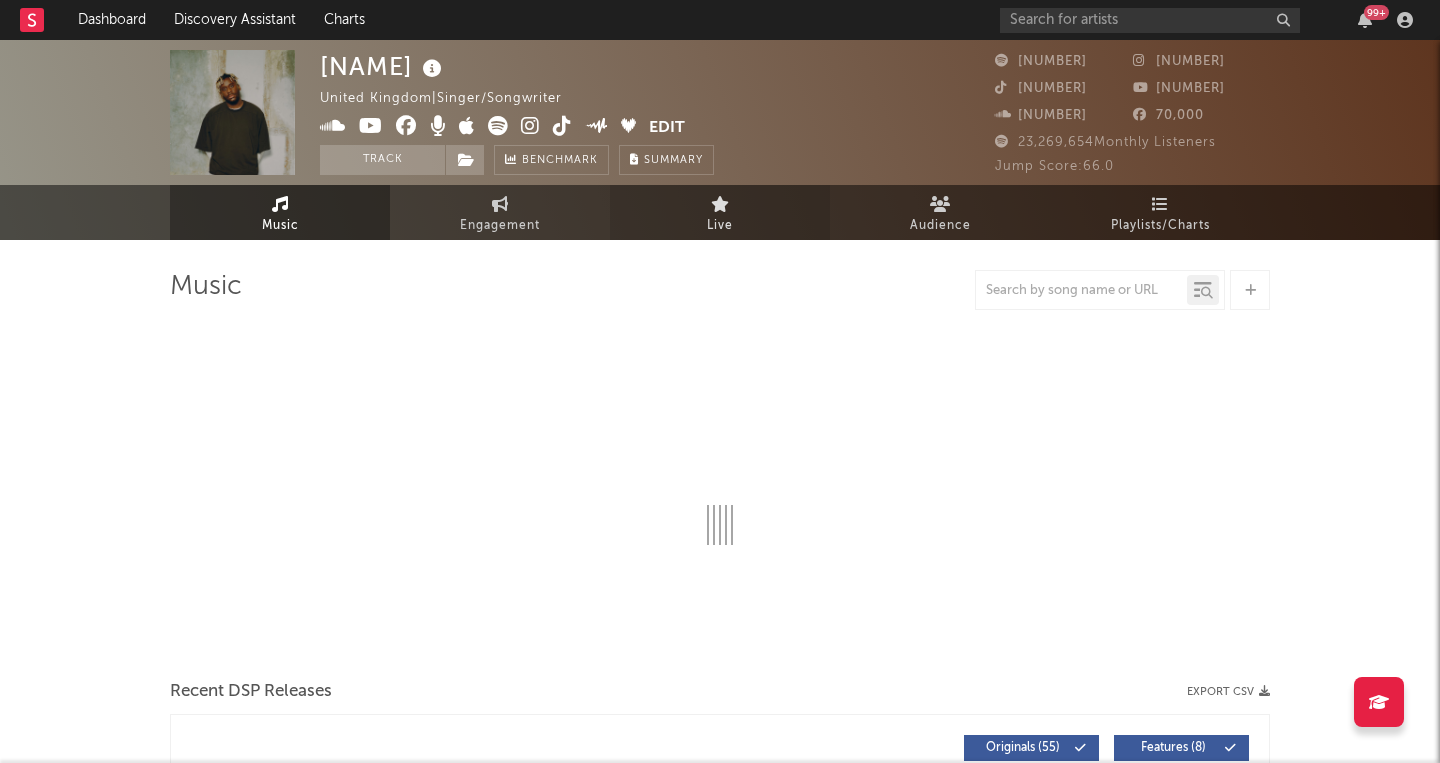 click on "Live" at bounding box center [720, 212] 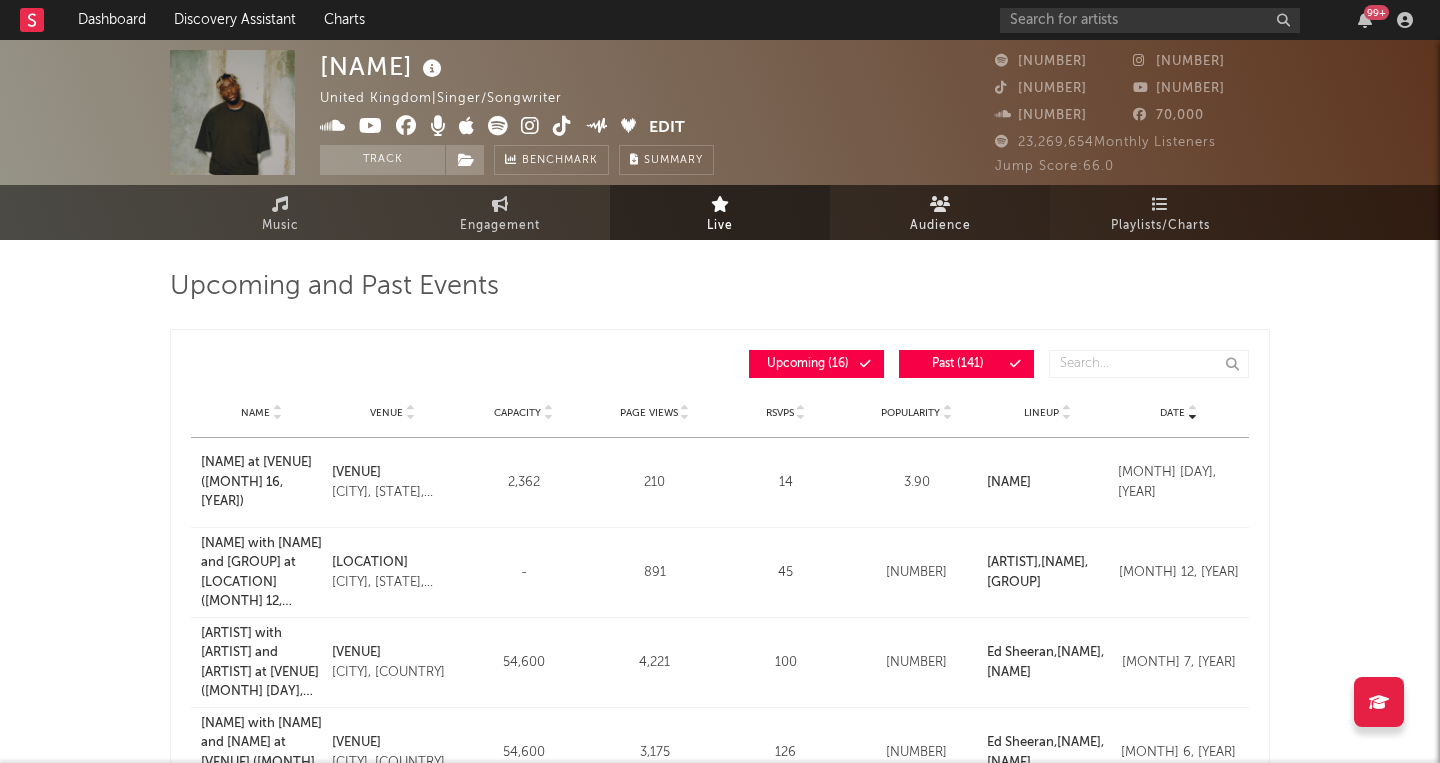 click on "Audience" at bounding box center (940, 212) 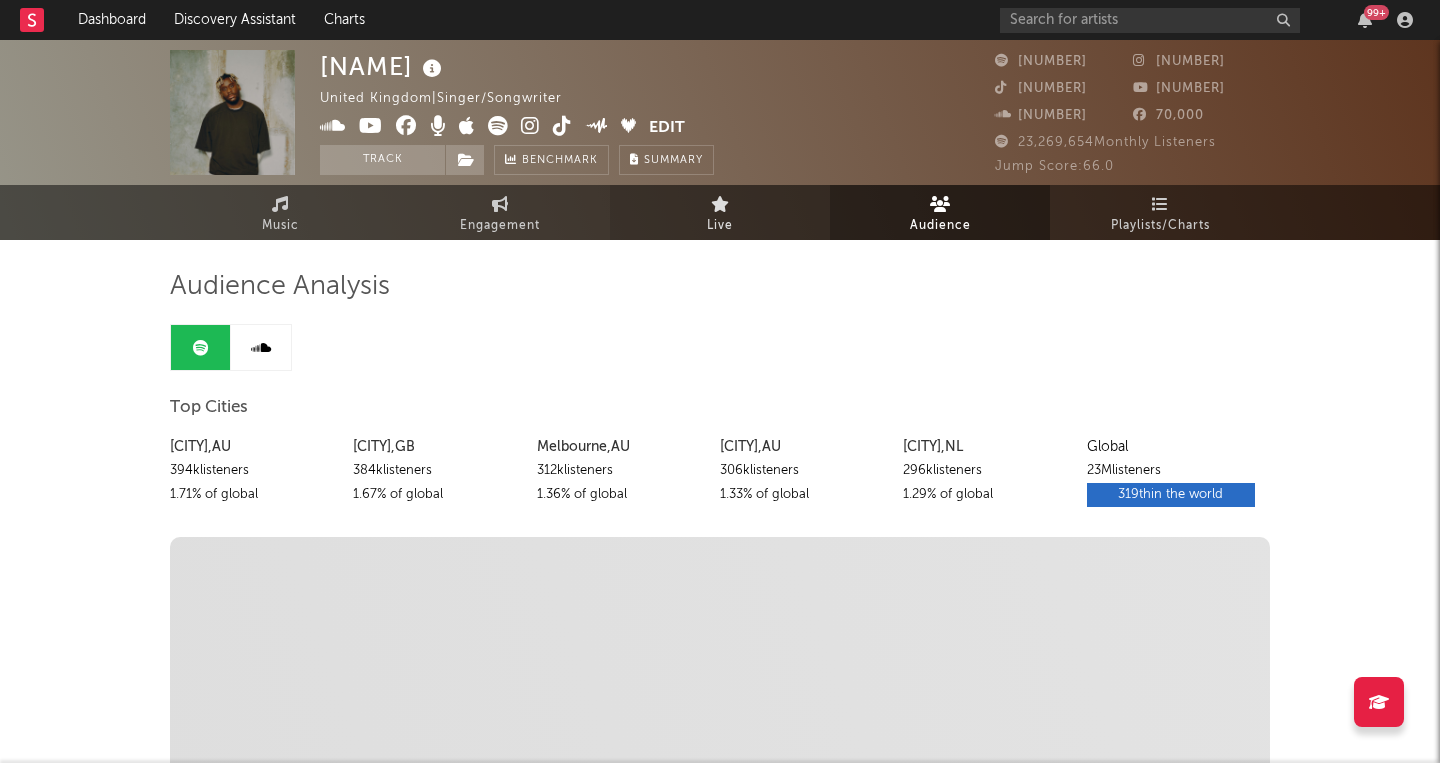 click at bounding box center (720, 204) 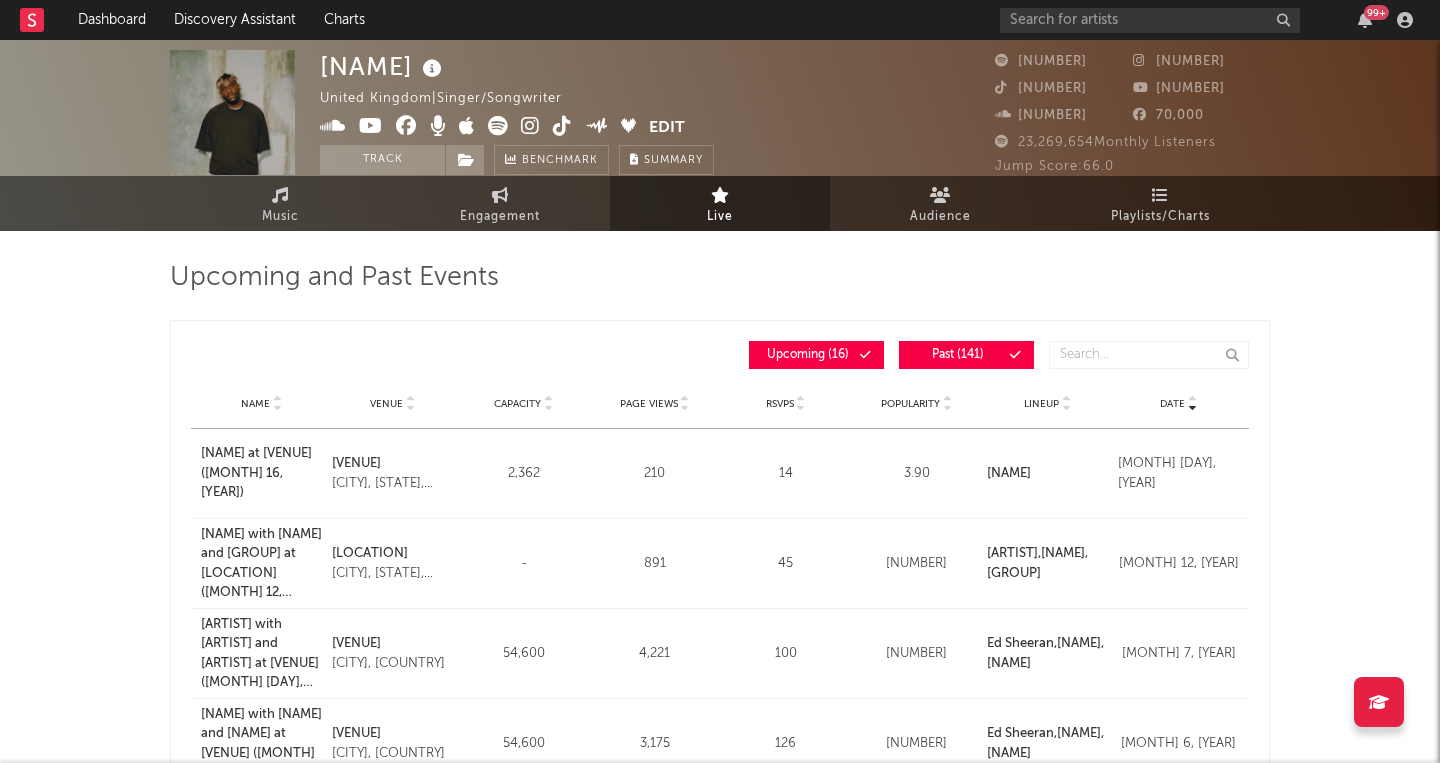 scroll, scrollTop: 0, scrollLeft: 0, axis: both 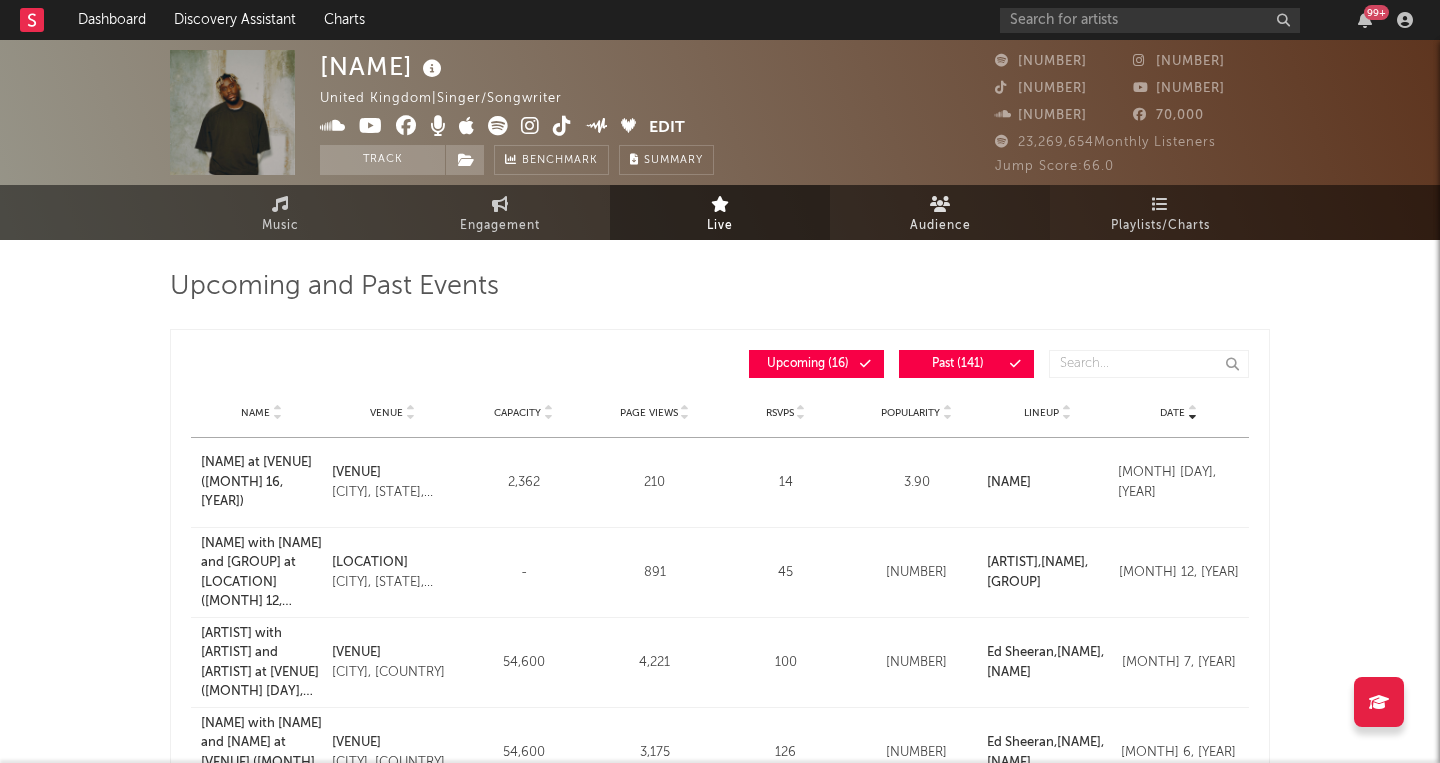 click on "Audience" at bounding box center [940, 226] 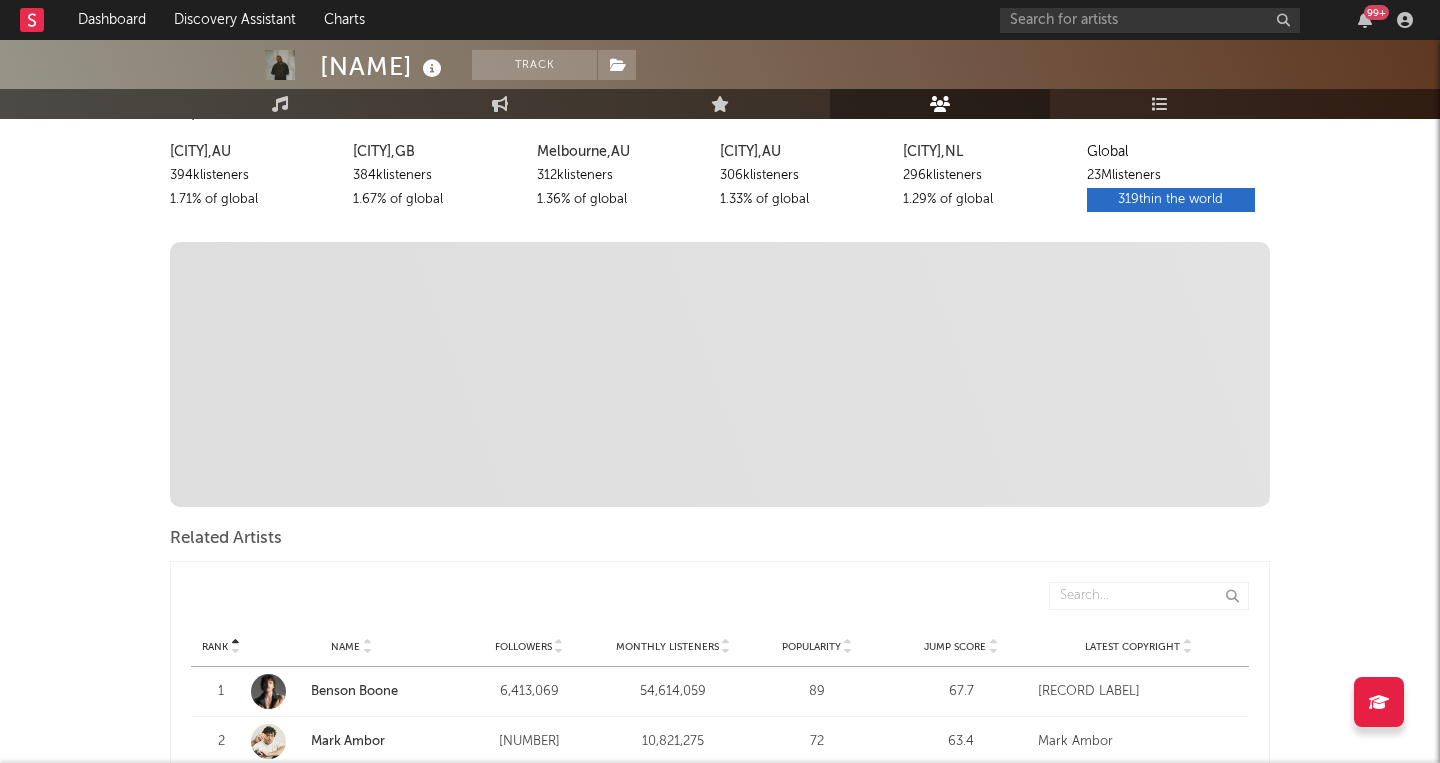 scroll, scrollTop: 22, scrollLeft: 0, axis: vertical 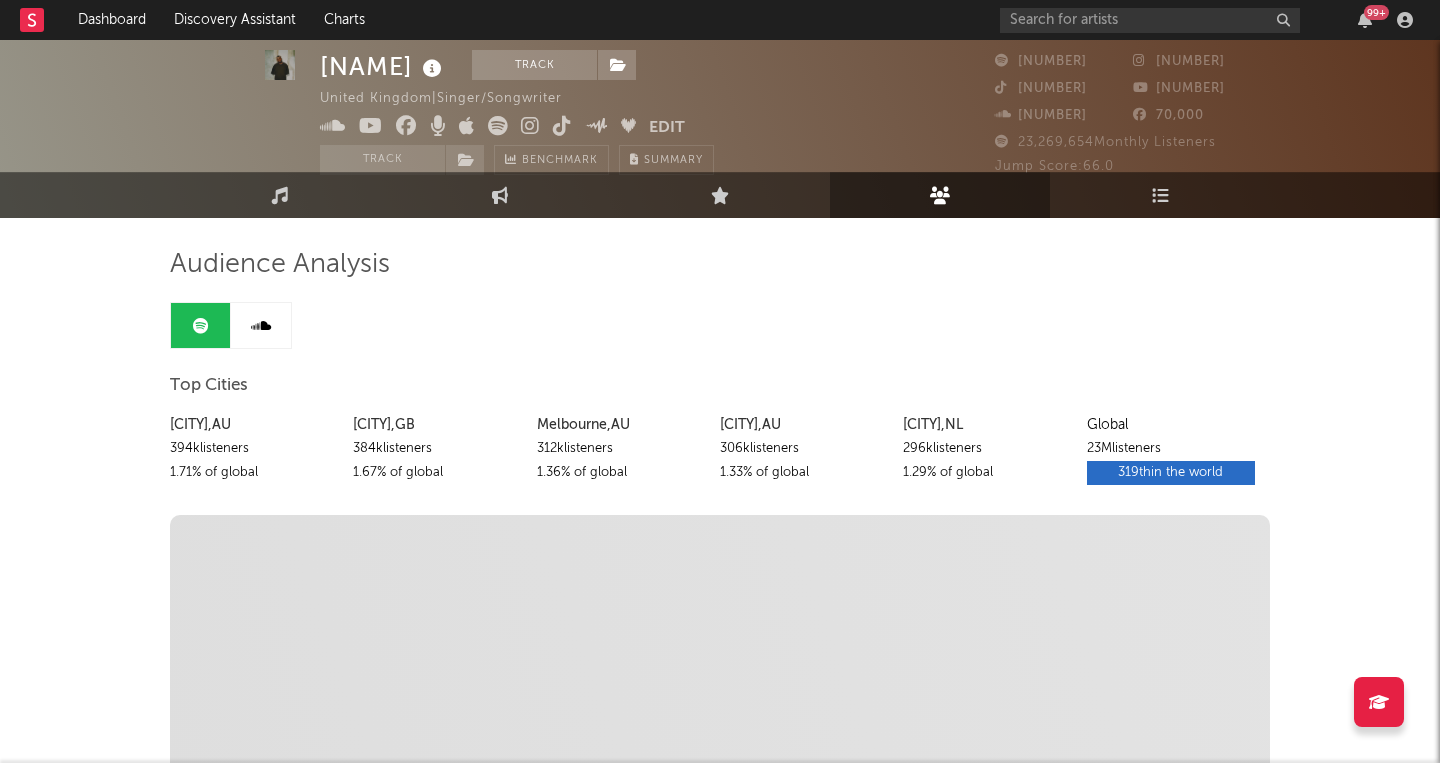 click at bounding box center [261, 326] 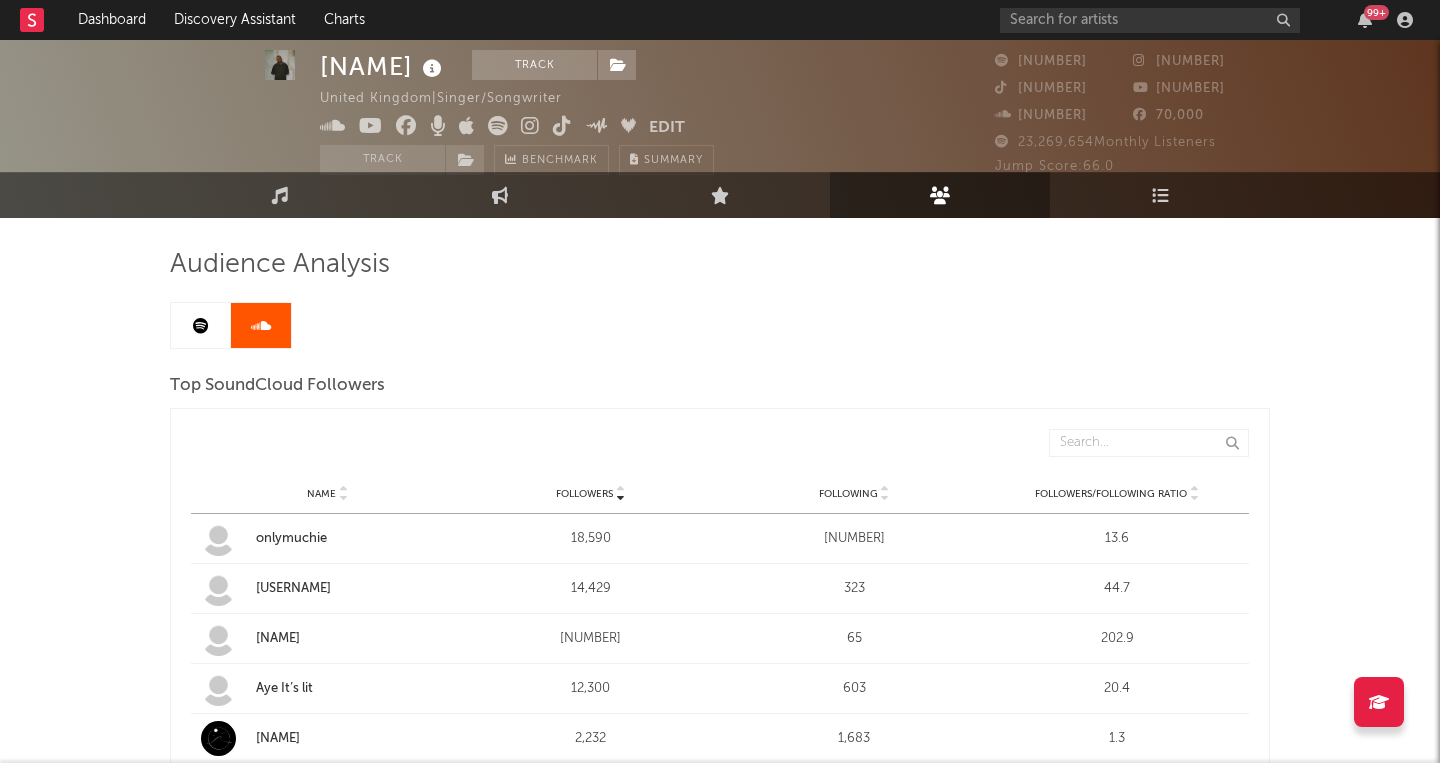 click at bounding box center (201, 326) 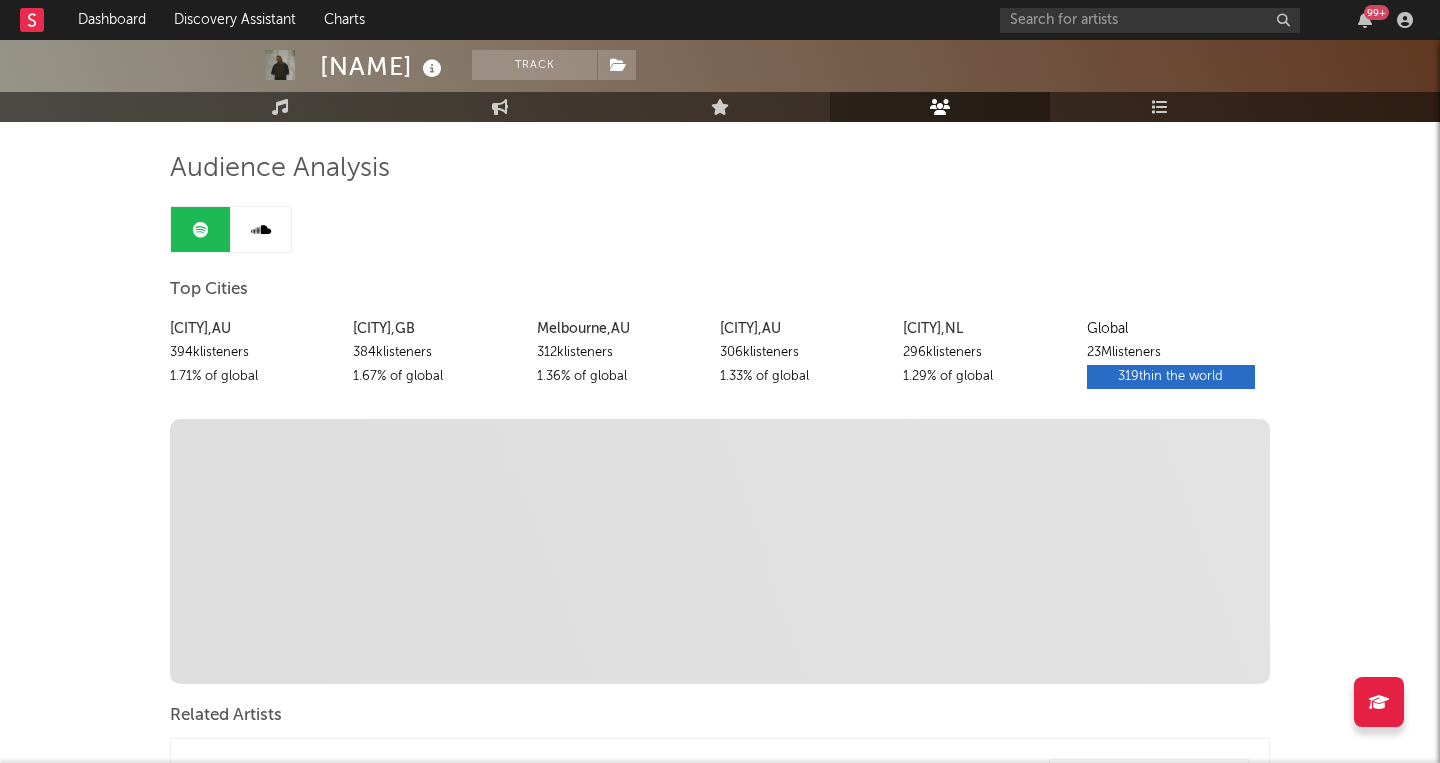 scroll, scrollTop: 0, scrollLeft: 0, axis: both 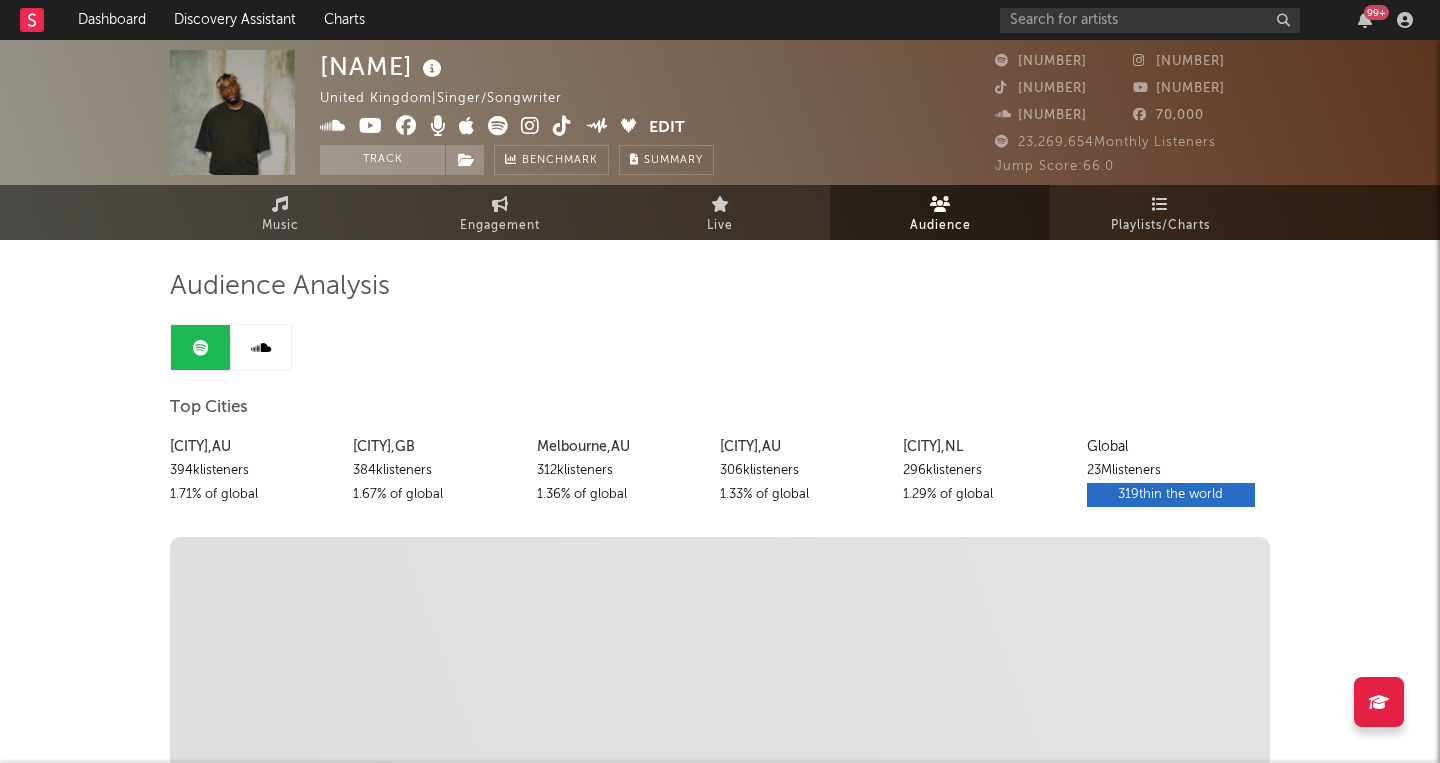 click on "Global" at bounding box center (1171, 447) 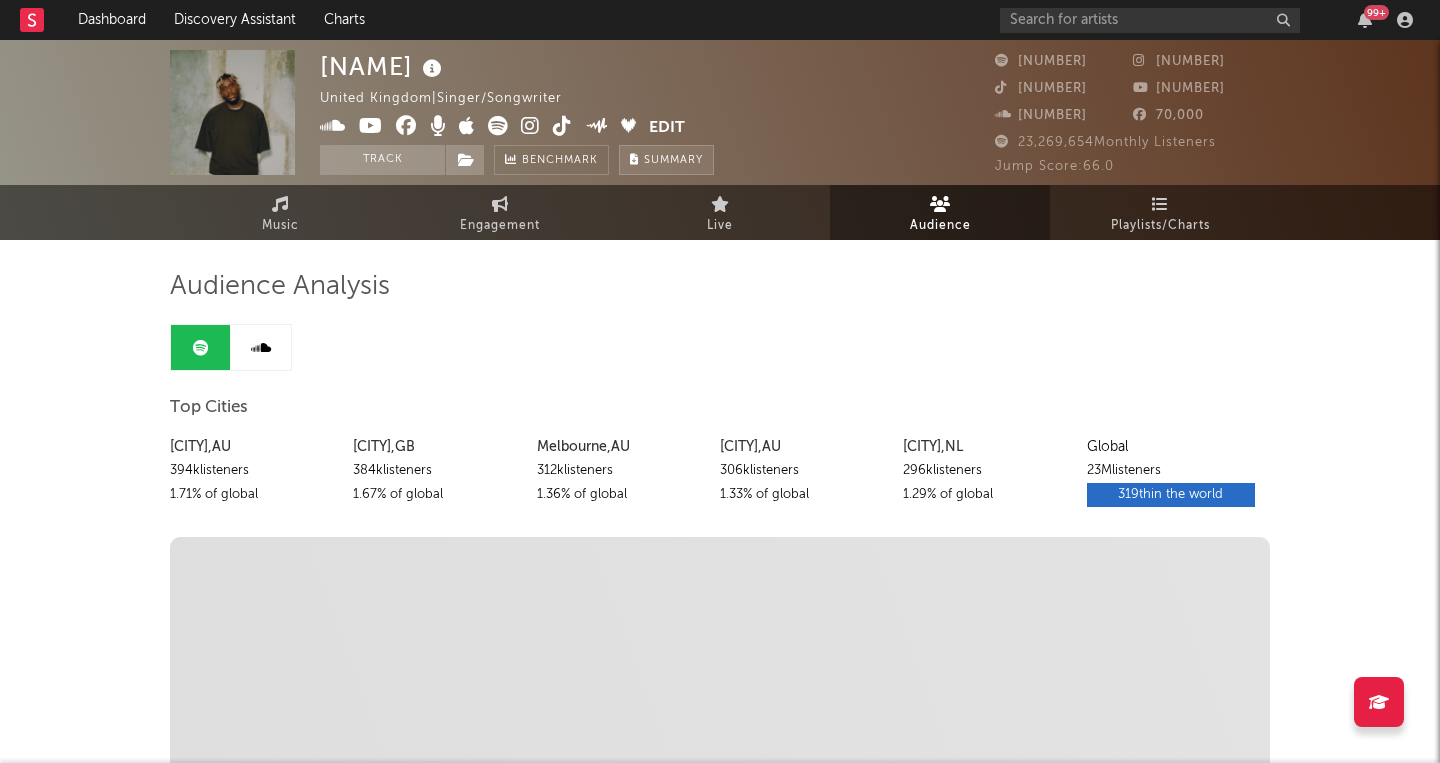 click on "Summary" at bounding box center (673, 160) 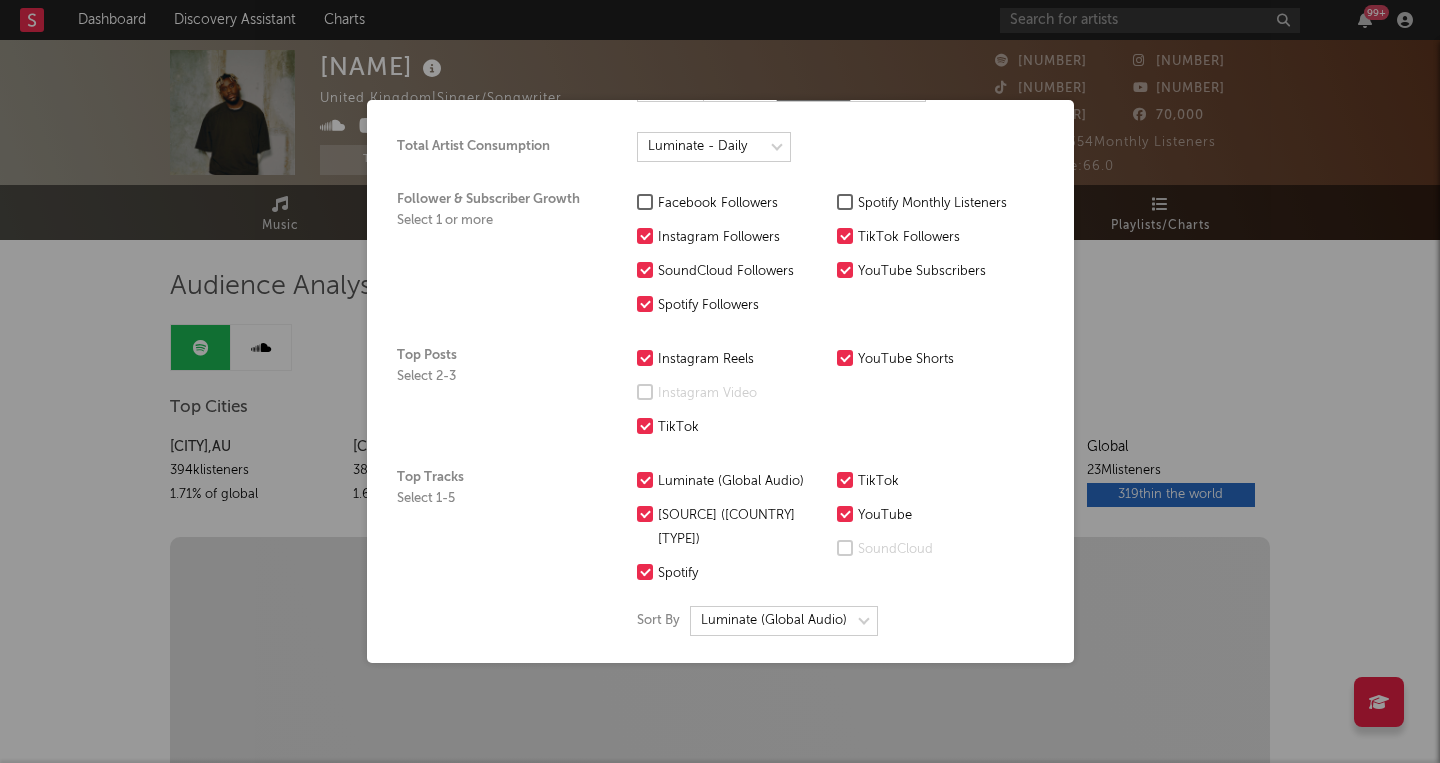 scroll, scrollTop: 0, scrollLeft: 0, axis: both 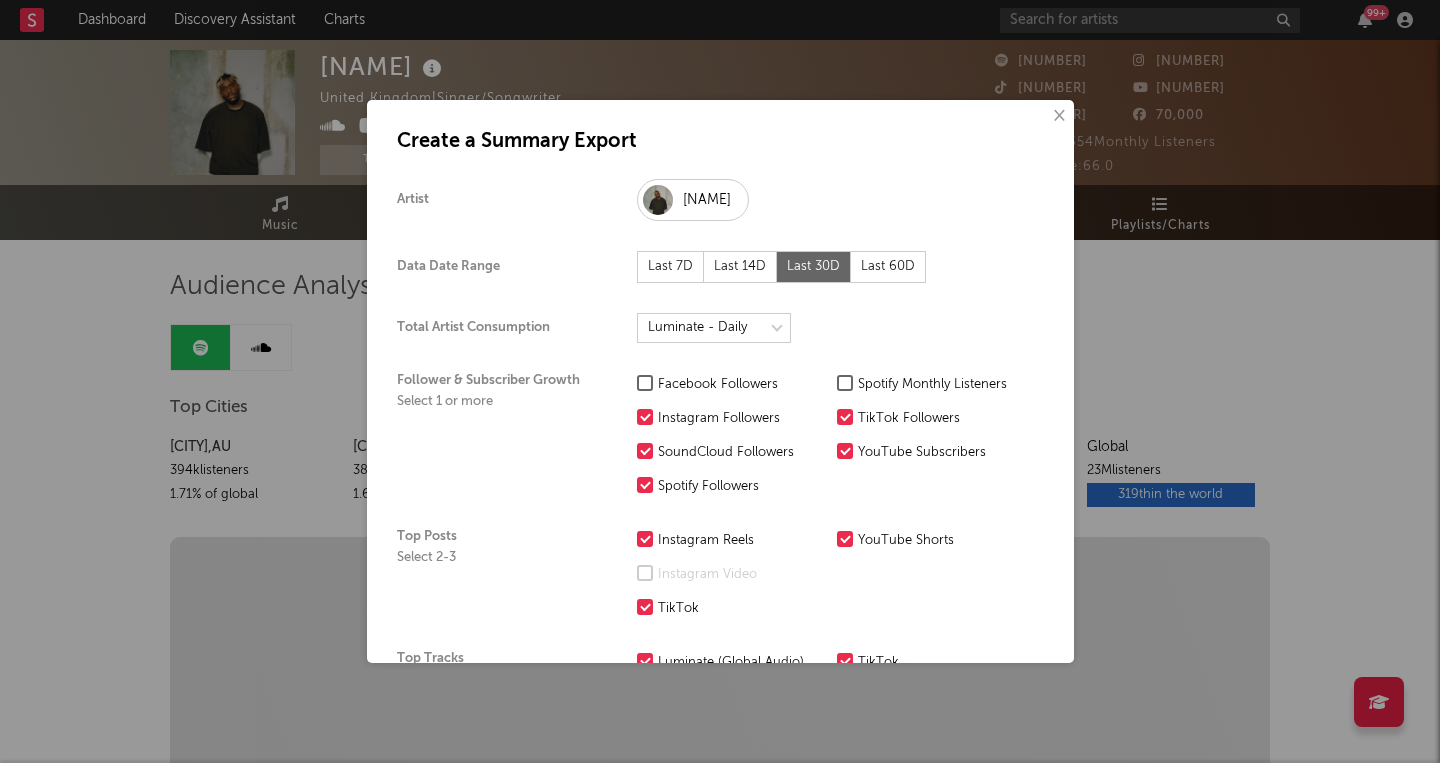 click on "×" at bounding box center (1058, 116) 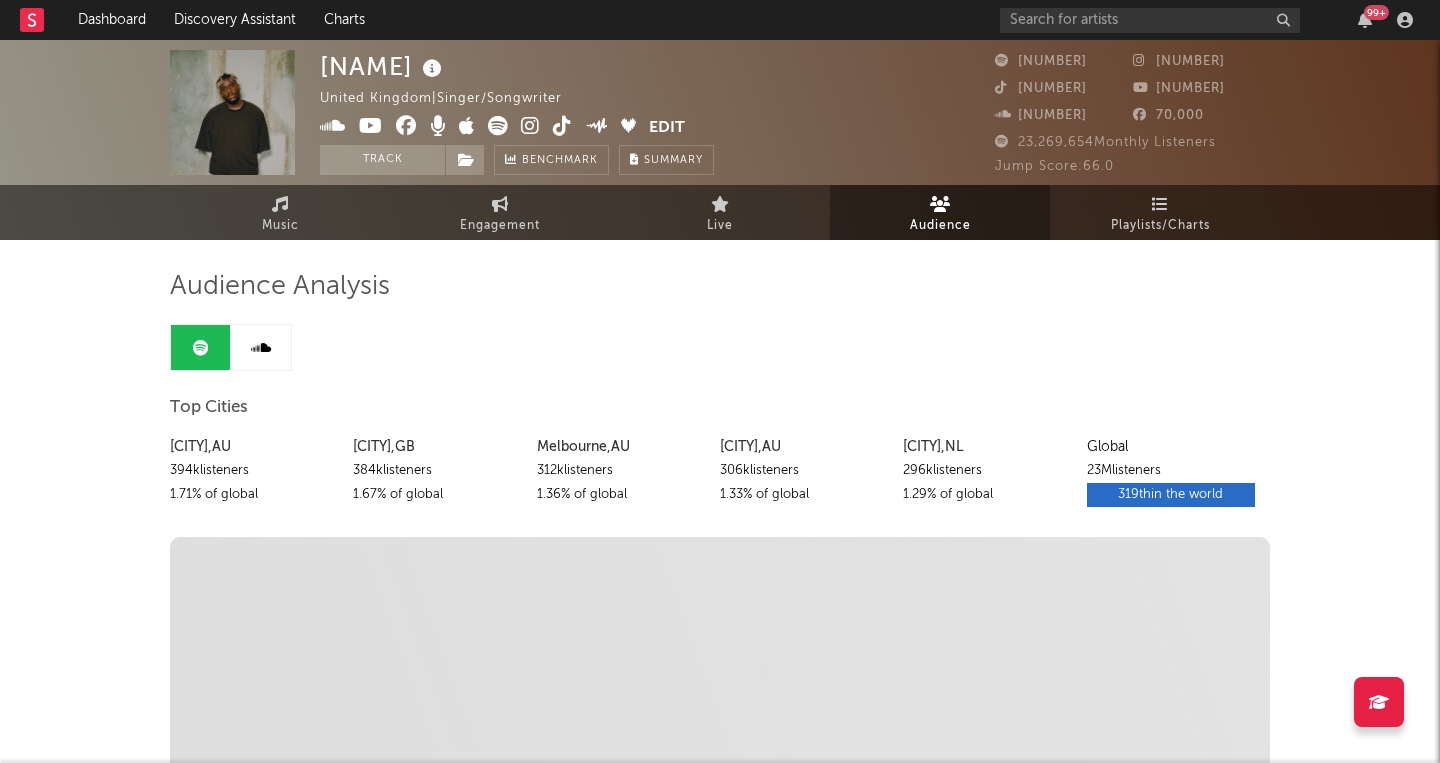 click on "Audience Analysis Top Cities [CITY] ,  [COUNTRY] [NUMBER]k  listeners 1.71 % of global [CITY] ,  [COUNTRY] [NUMBER]k  listeners 1.67 % of global [CITY] ,  [COUNTRY] [NUMBER]k  listeners 1.36 % of global [CITY] ,  [COUNTRY] [NUMBER]k  listeners 1.33 % of global [CITY] ,  [COUNTRY] [NUMBER]k  listeners 1.29 % of global Global [NUMBER]M  listeners 319th  in the world Discovered On Show more Playlist Description Playlist Description Playlist Description Playlist Description Playlist Description Playlist Description Related Artists Rank Rank Name Followers Monthly Listeners Popularity Jump Score Latest Copyright Followers Pop. Jump Score Monthly Listeners Rank Name Followers Monthly Listeners Popularity Jump Score Latest Copyright Rank 1 Name [NAME] Followers [NUMBER] Monthly Listeners [NUMBER] Popularity [NUMBER] Jump Score [NUMBER] Latest Copyright [RECORD LABEL] Rank 2 Name [NAME] Followers [NUMBER] Monthly Listeners [NUMBER] Popularity [NUMBER] Jump Score [NUMBER] Latest Copyright [RECORD LABEL] Rank 3 Name [NAME] Followers [NUMBER] Monthly Listeners [NUMBER] [NUMBER]" at bounding box center [720, 1727] 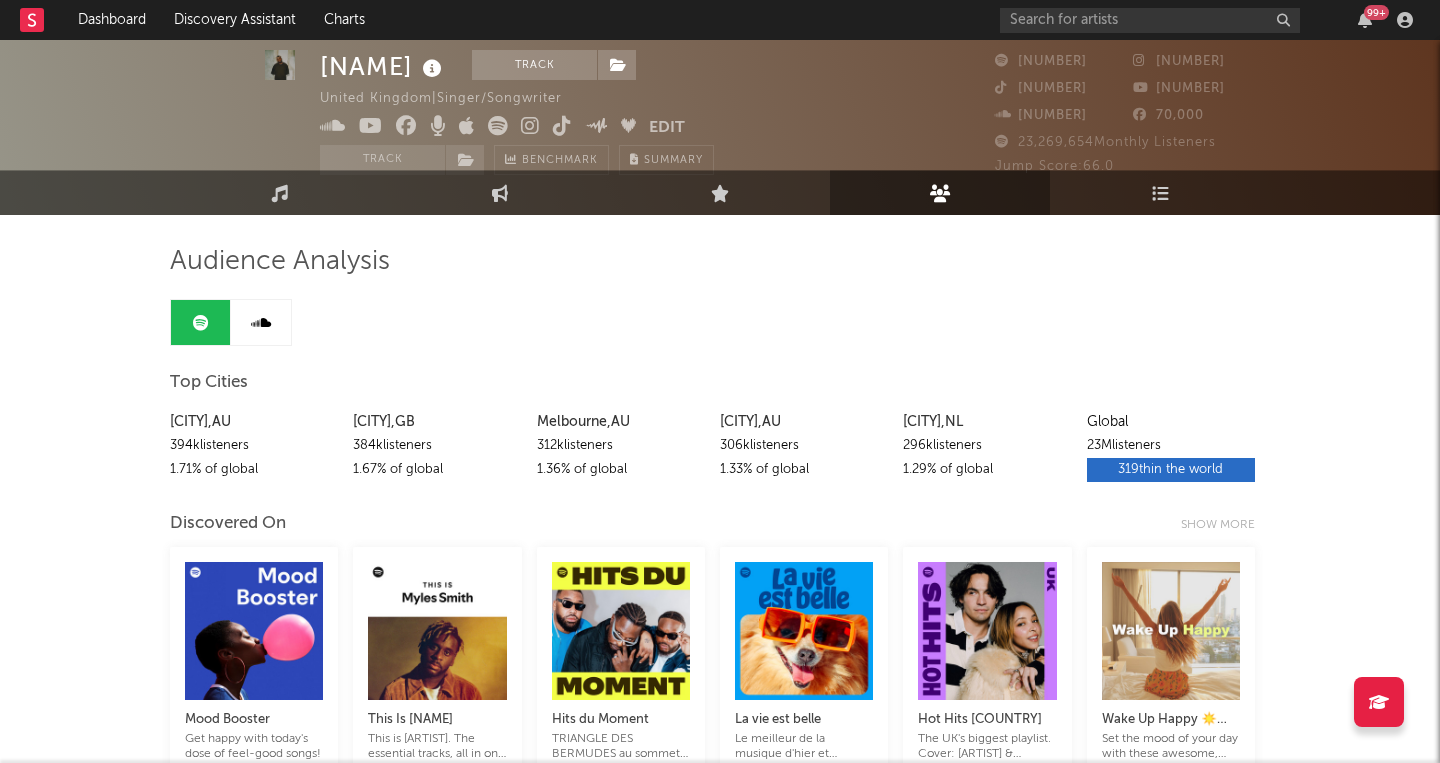 scroll, scrollTop: 0, scrollLeft: 0, axis: both 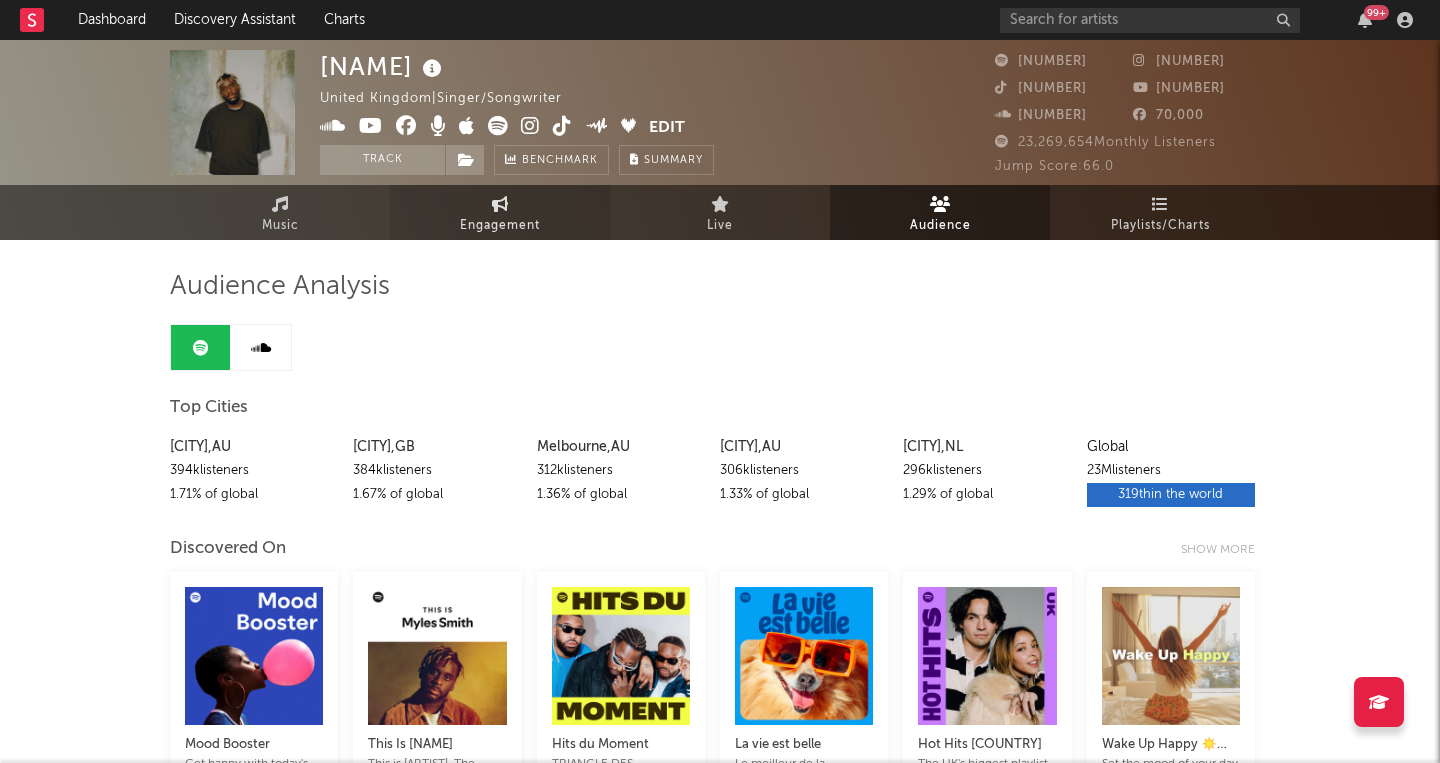 click on "Engagement" at bounding box center [500, 226] 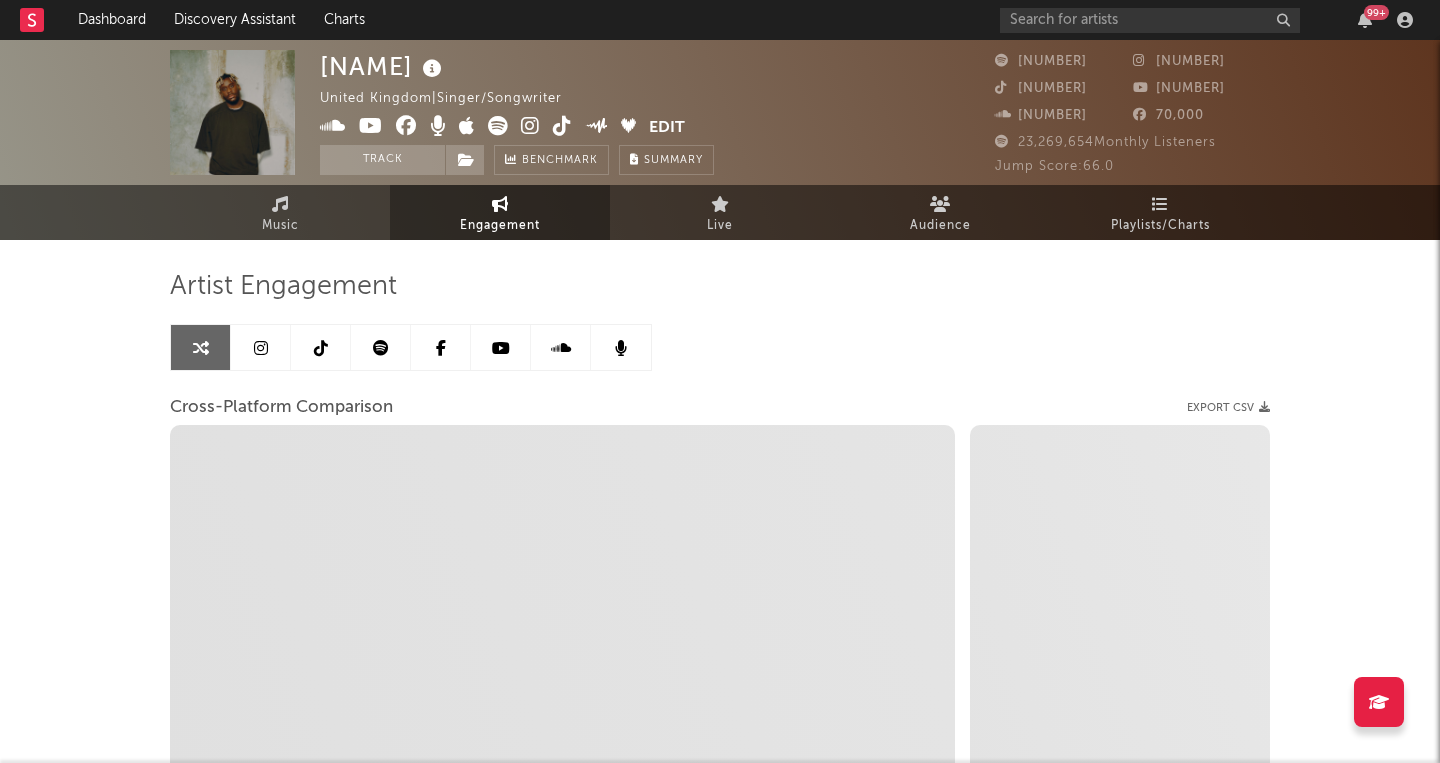 click at bounding box center (381, 347) 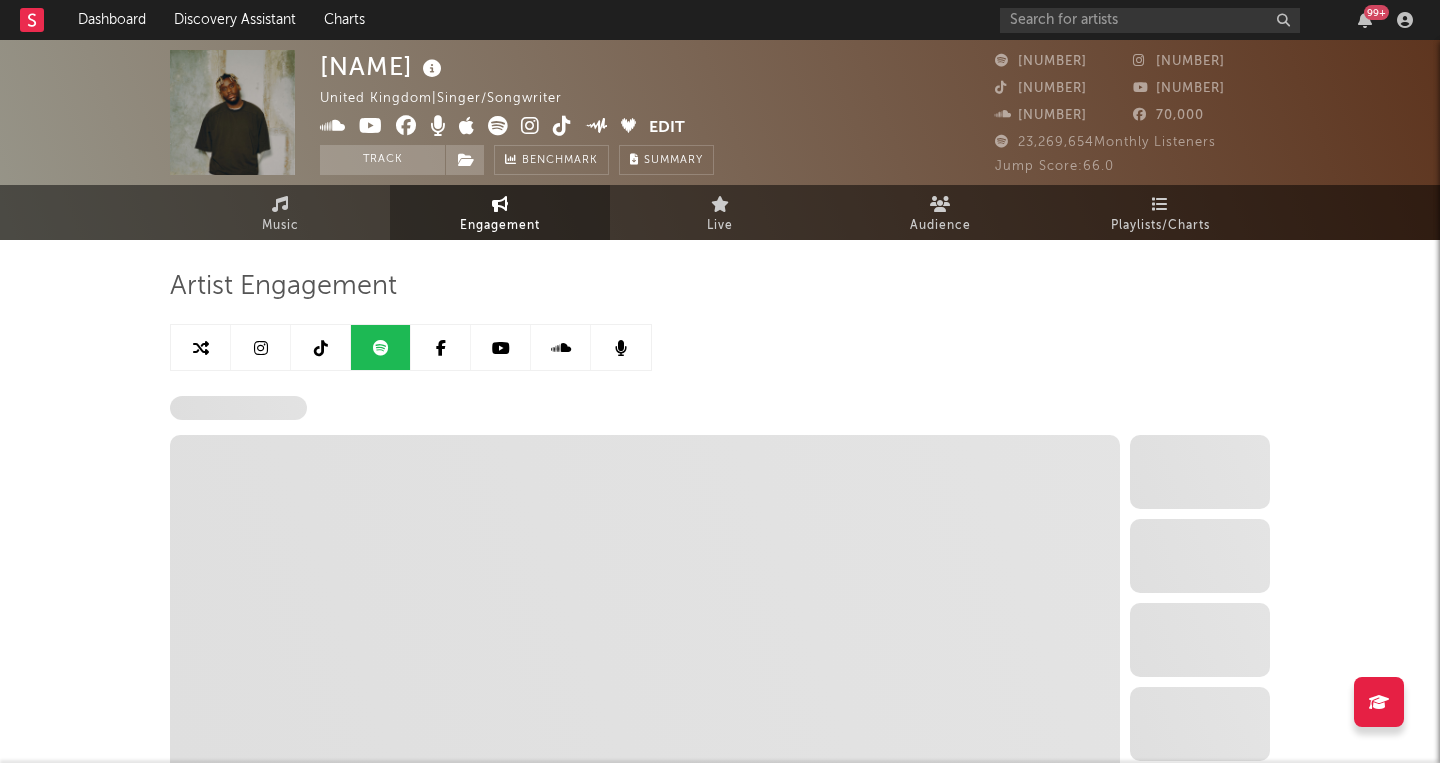 select on "6m" 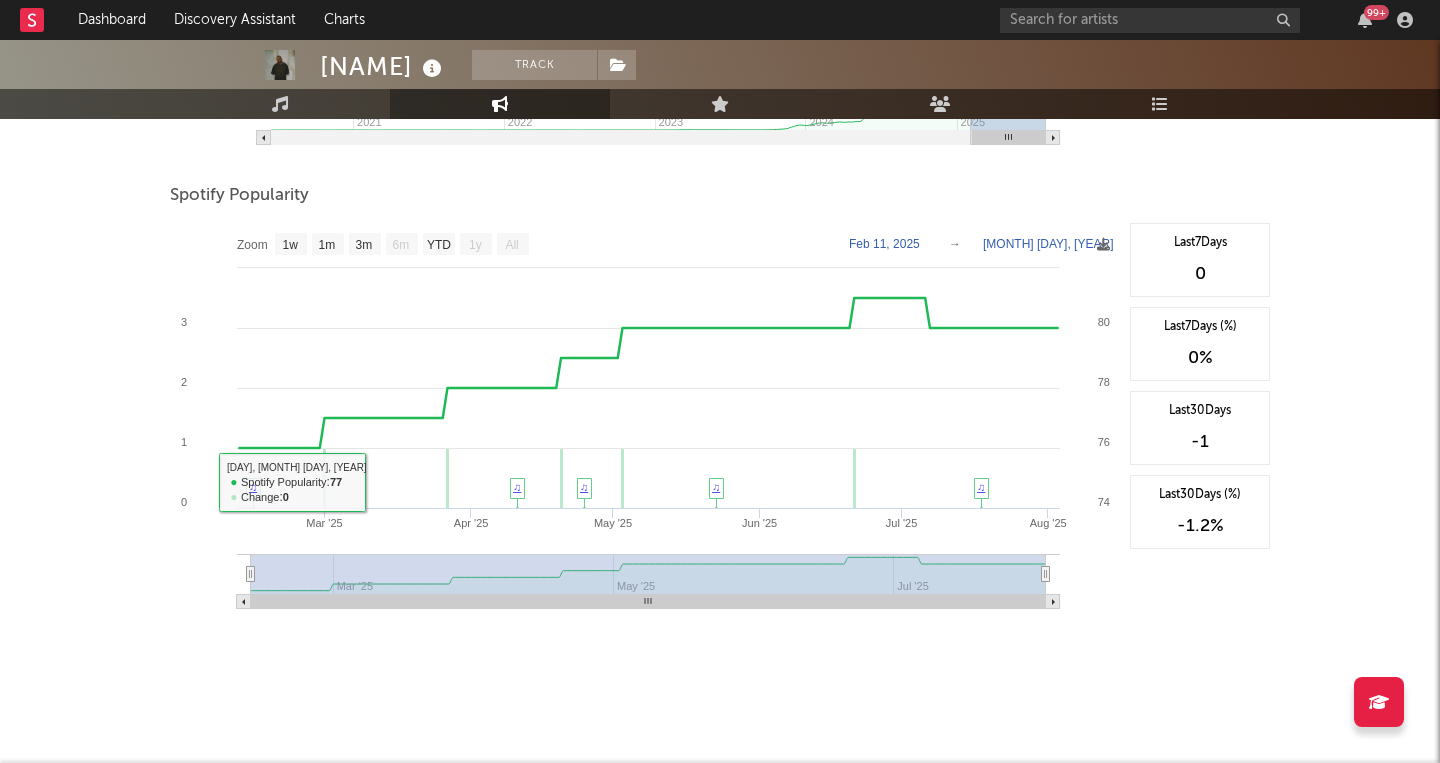 scroll, scrollTop: 0, scrollLeft: 0, axis: both 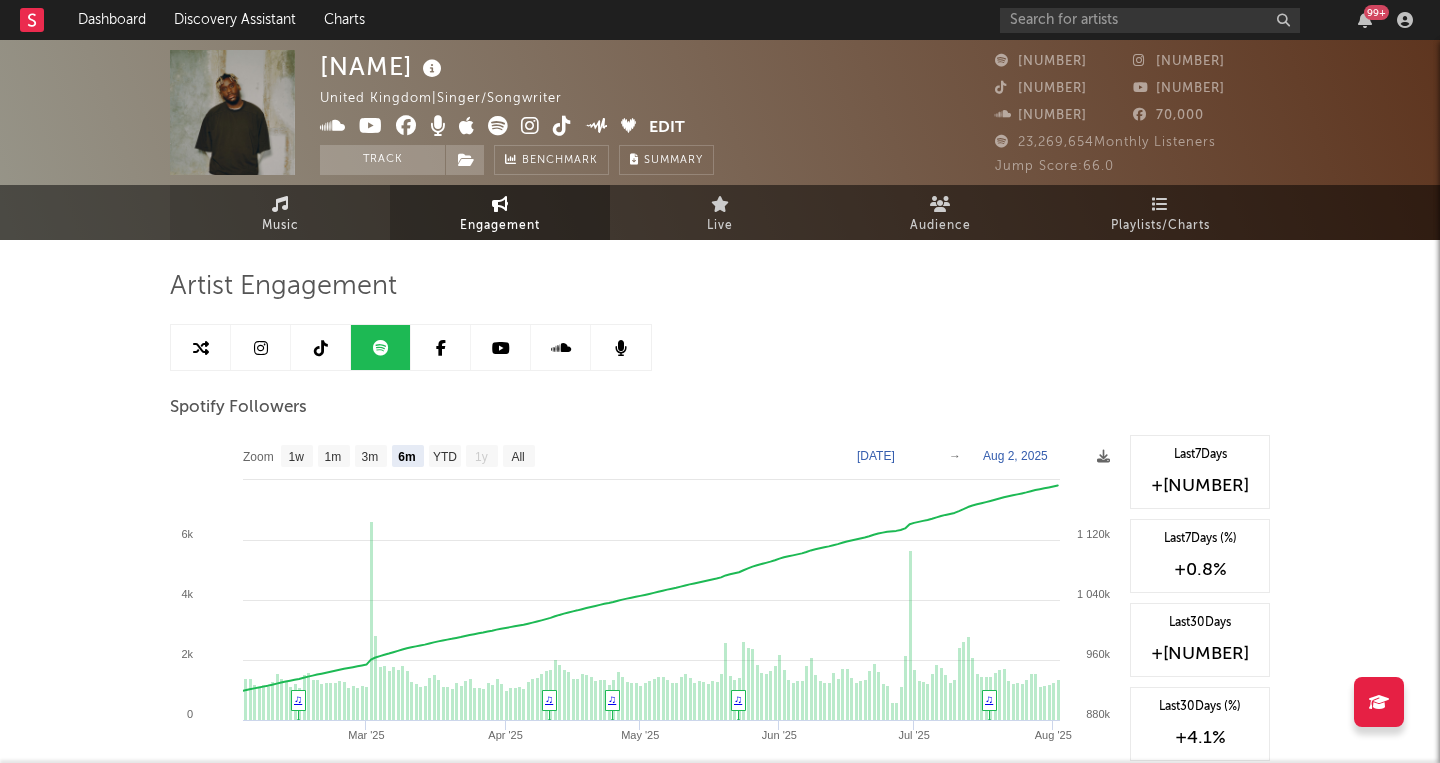 click on "Music" at bounding box center [280, 212] 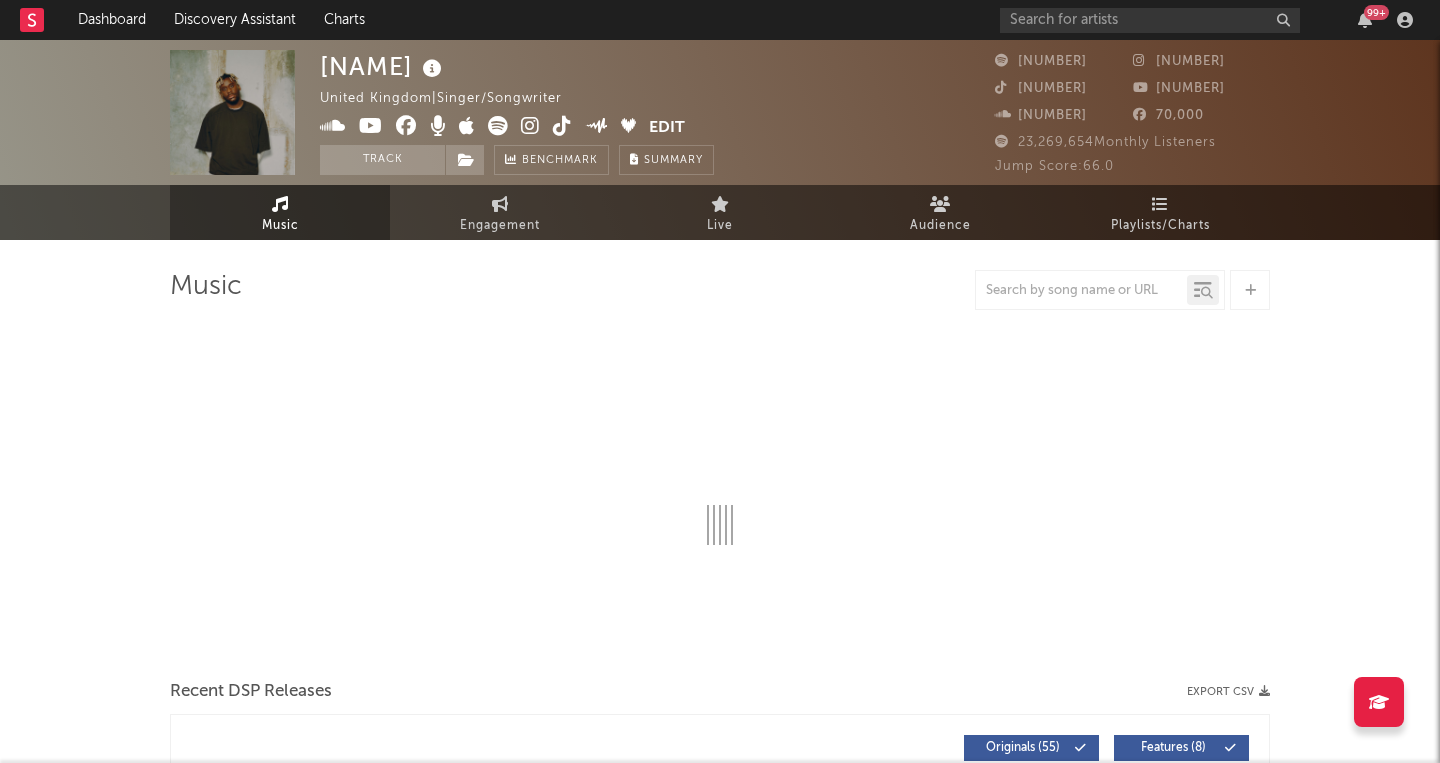 select on "6m" 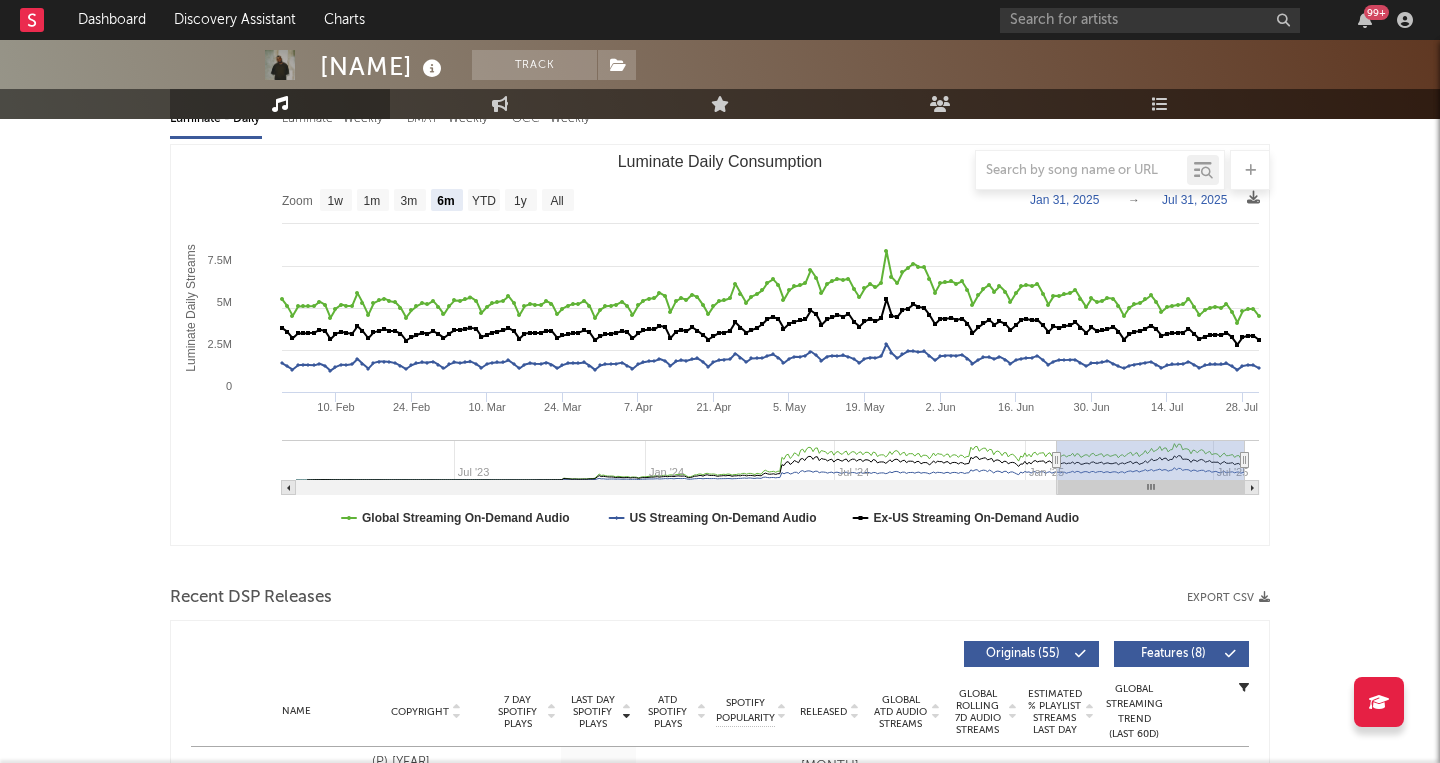 scroll, scrollTop: 0, scrollLeft: 0, axis: both 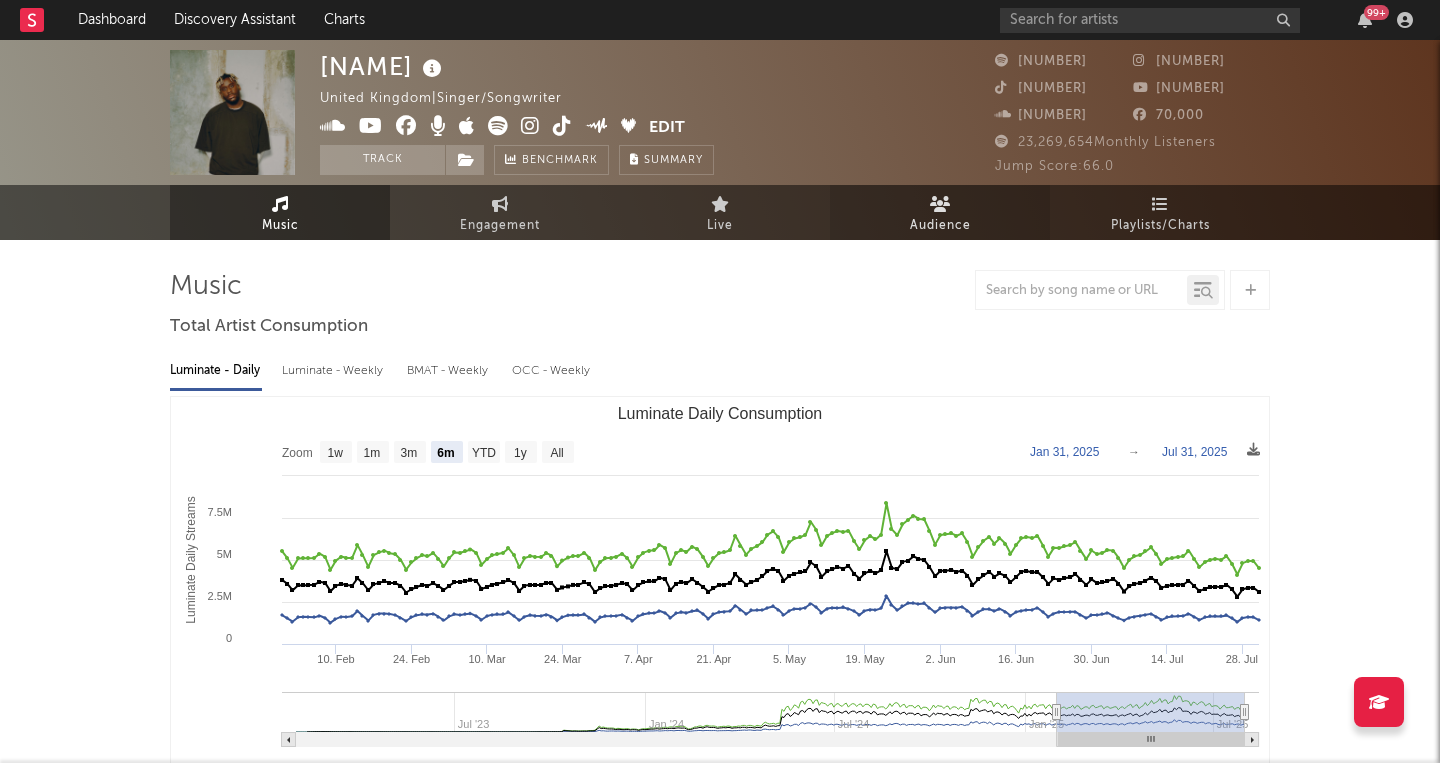 click on "Audience" at bounding box center (940, 212) 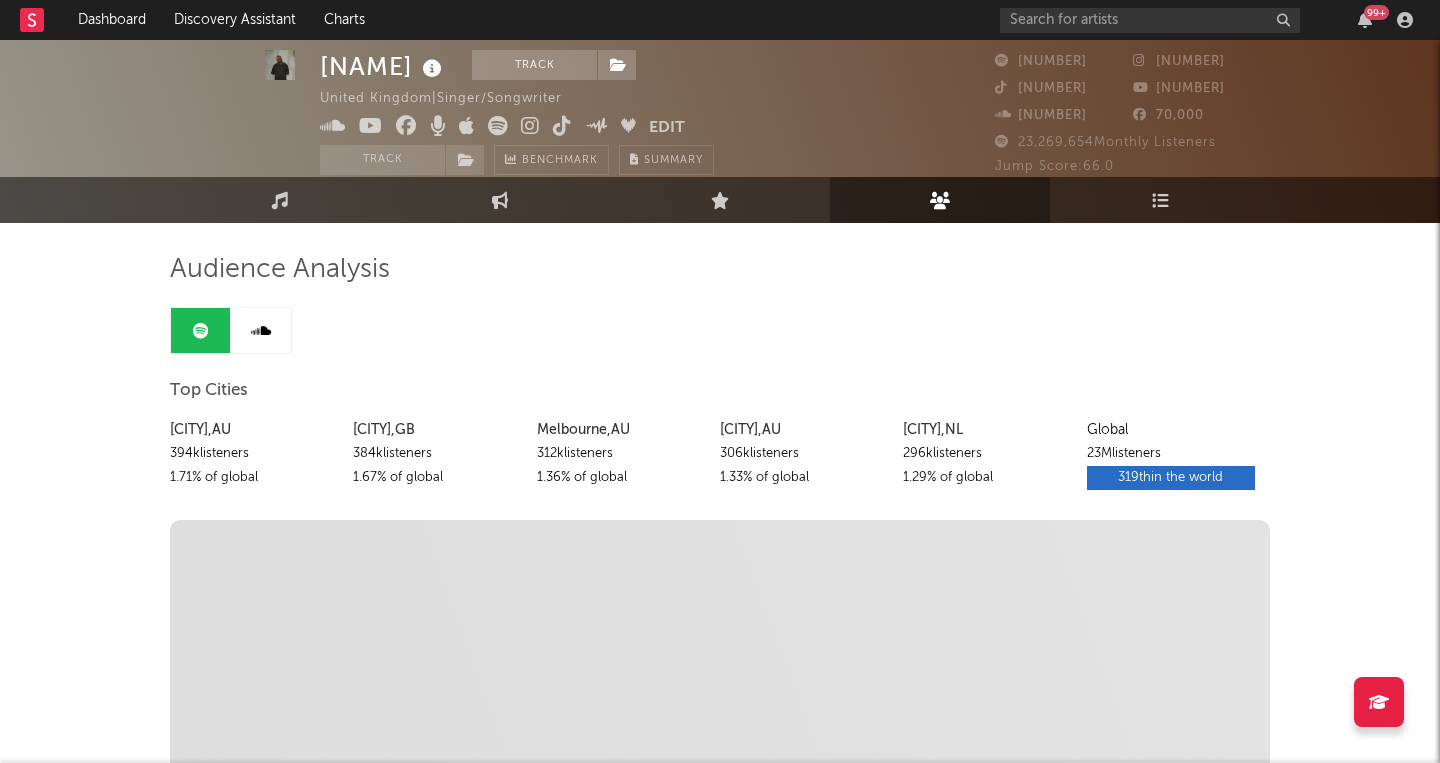 scroll, scrollTop: 21, scrollLeft: 0, axis: vertical 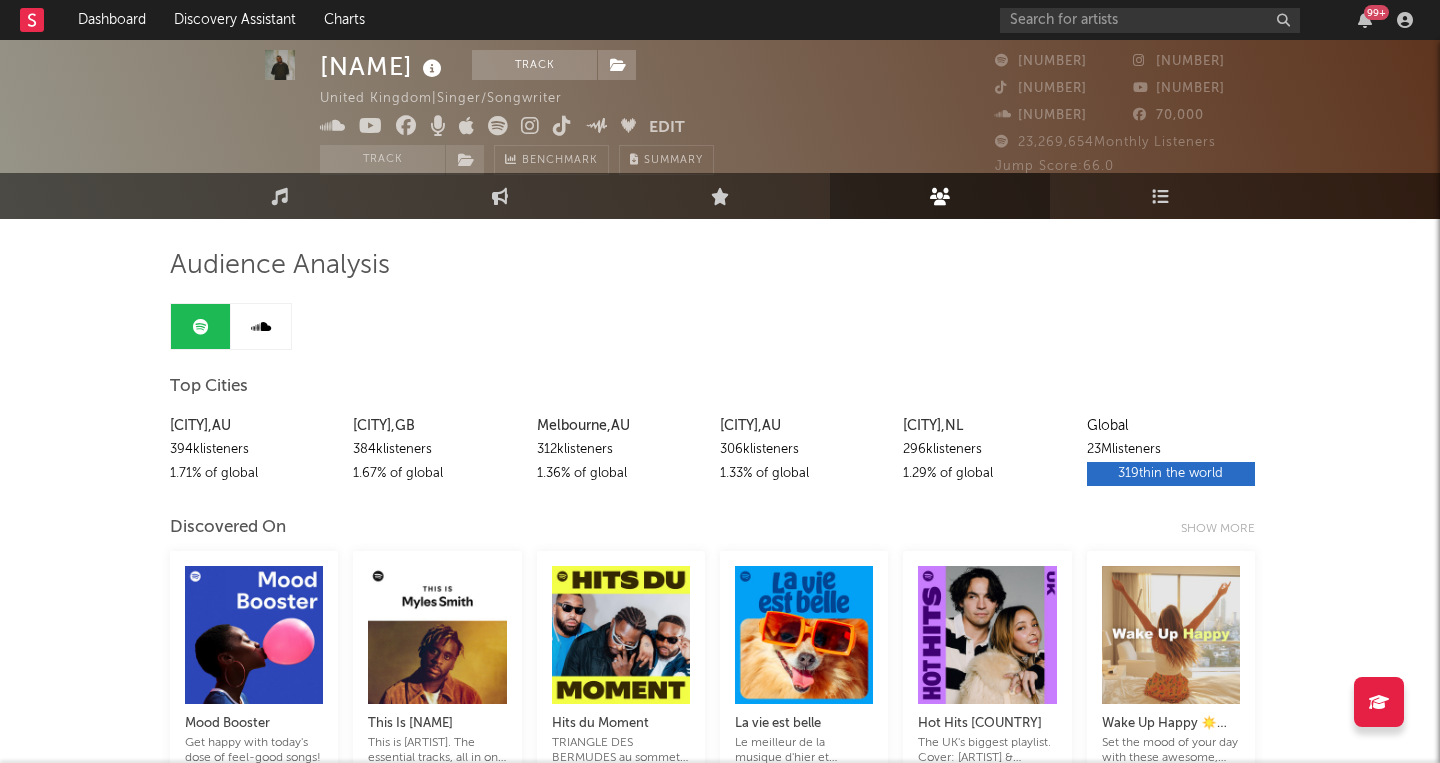 click on "1.36 % of global" at bounding box center (621, 474) 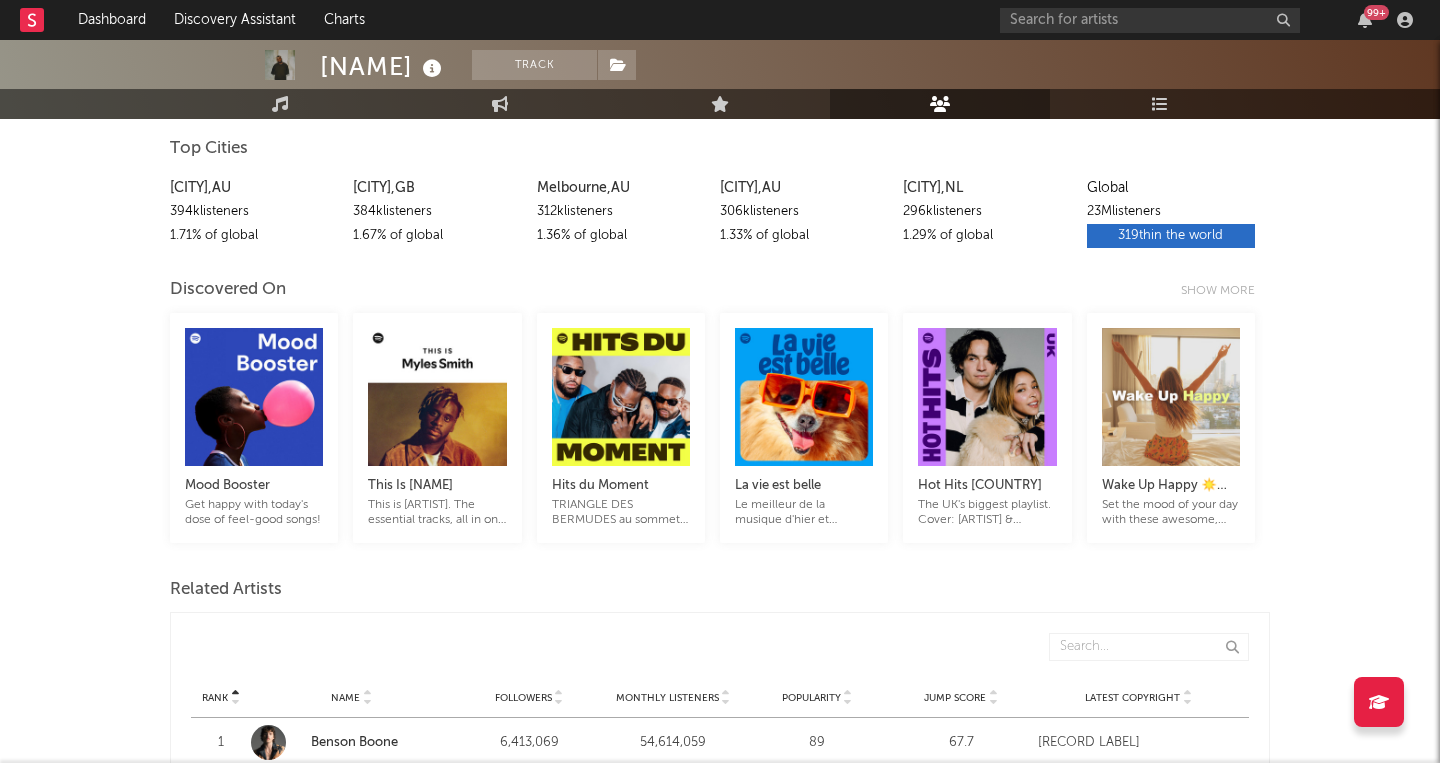scroll, scrollTop: 0, scrollLeft: 0, axis: both 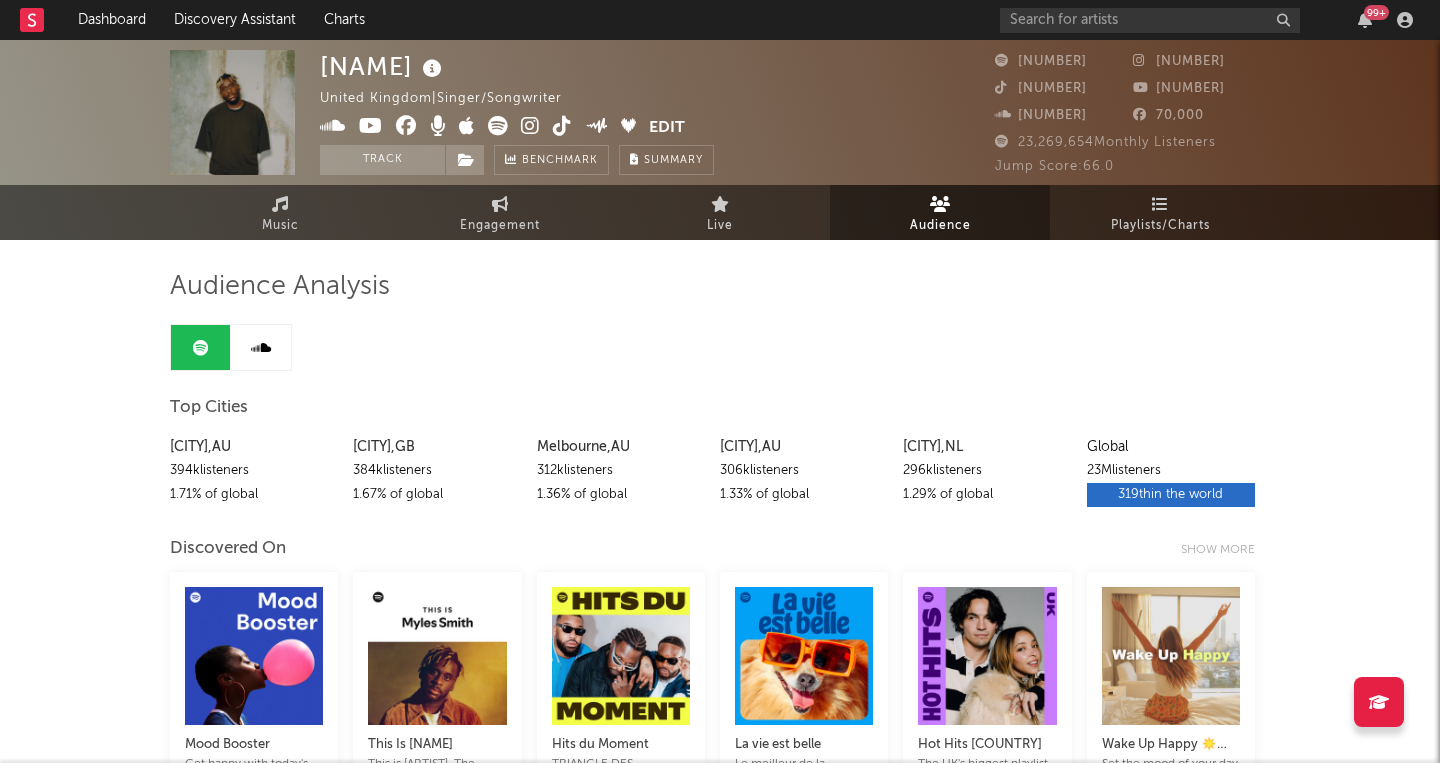 drag, startPoint x: 154, startPoint y: 435, endPoint x: 1000, endPoint y: 419, distance: 846.1513 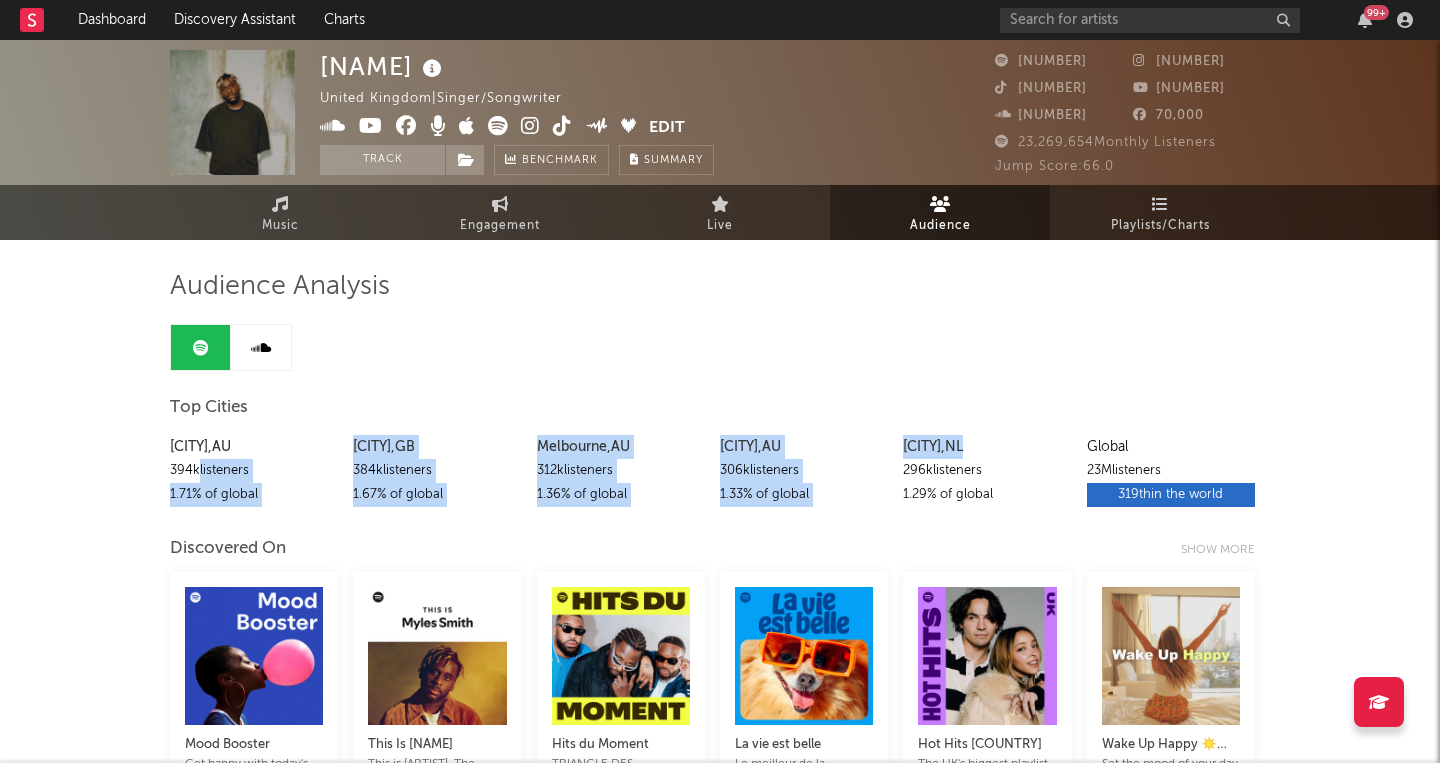 drag, startPoint x: 1012, startPoint y: 450, endPoint x: 196, endPoint y: 470, distance: 816.24506 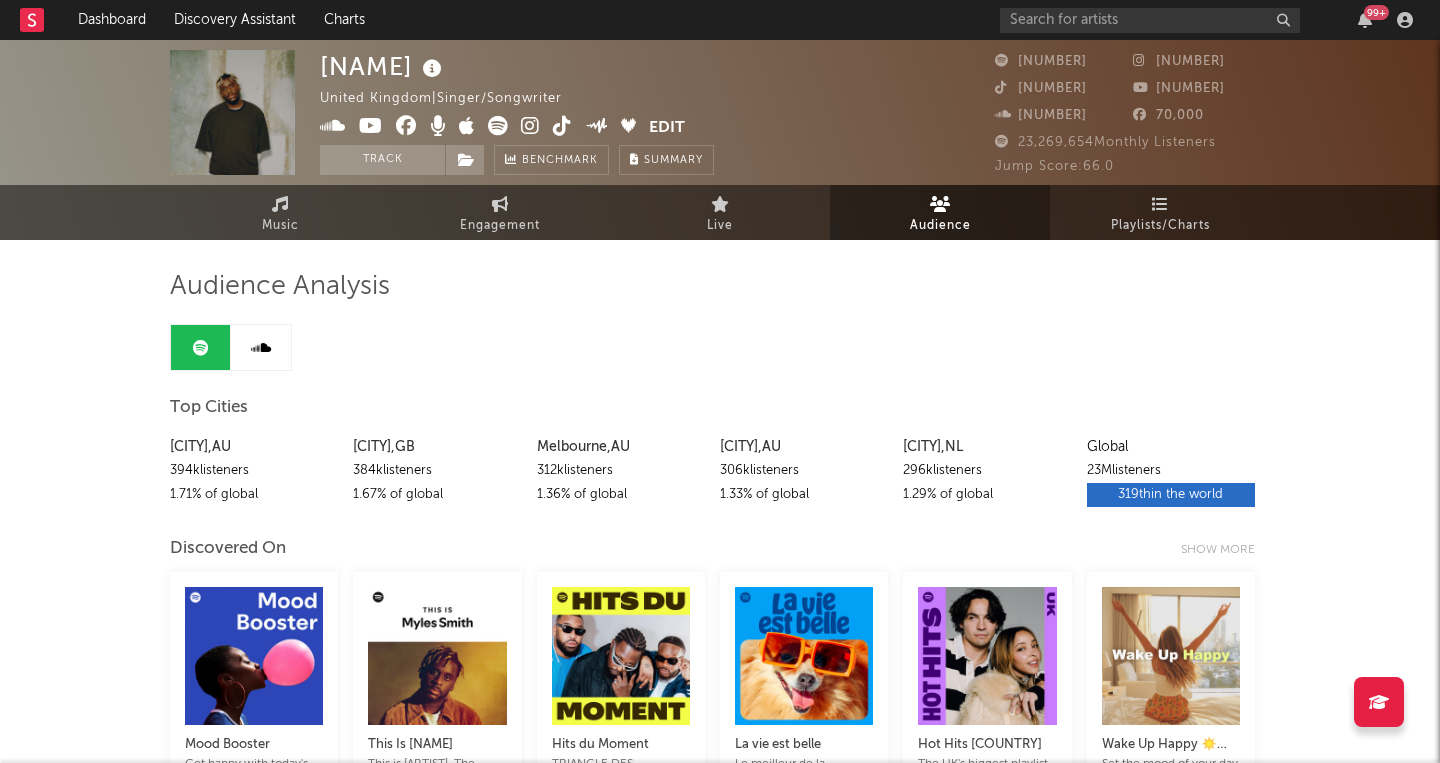 click on "[ARTIST] [COUNTRY]  |  Singer/Songwriter Edit Track Benchmark Summary [NUMBER] [NUMBER] [NUMBER] [NUMBER] [NUMBER] [NUMBER] [NUMBER]  Monthly Listeners Jump Score:  [NUMBER] Music Engagement Live Audience Playlists/Charts Audience Analysis Top Cities [CITY] ,  [COUNTRY] [NUMBER]k  listeners [NUMBER] % of global [CITY] ,  [COUNTRY] [NUMBER]k  listeners [NUMBER] % of global [CITY] ,  [COUNTRY] [NUMBER]k  listeners [NUMBER] % of global [CITY] ,  [COUNTRY] [NUMBER]k  listeners [NUMBER] % of global [CITY] ,  [COUNTRY] [NUMBER]k  listeners [GLOBAL] [NUMBER]M  listeners [NUMBER]th  in the world Discovered On Show more Mood Booster Get happy with today's dose of feel-good songs! This Is [ARTIST] This is [ARTIST]. The essential tracks, all in one playlist. Hits du Moment TRIANGLE DES BERMUDES au sommet de la première playlist de France. La vie est belle Le meilleur de la musique d'hier et d'aujourd'hui pour un été parfait. Hot Hits [COUNTRY] The [COUNTRY]'s biggest playlist. Cover: [ARTIST] & [ARTIST] Wake Up Happy ☀️ Good Morning  Related Artists Rank Rank Name Followers [NUMBER] [NUMBER]" at bounding box center (720, 1689) 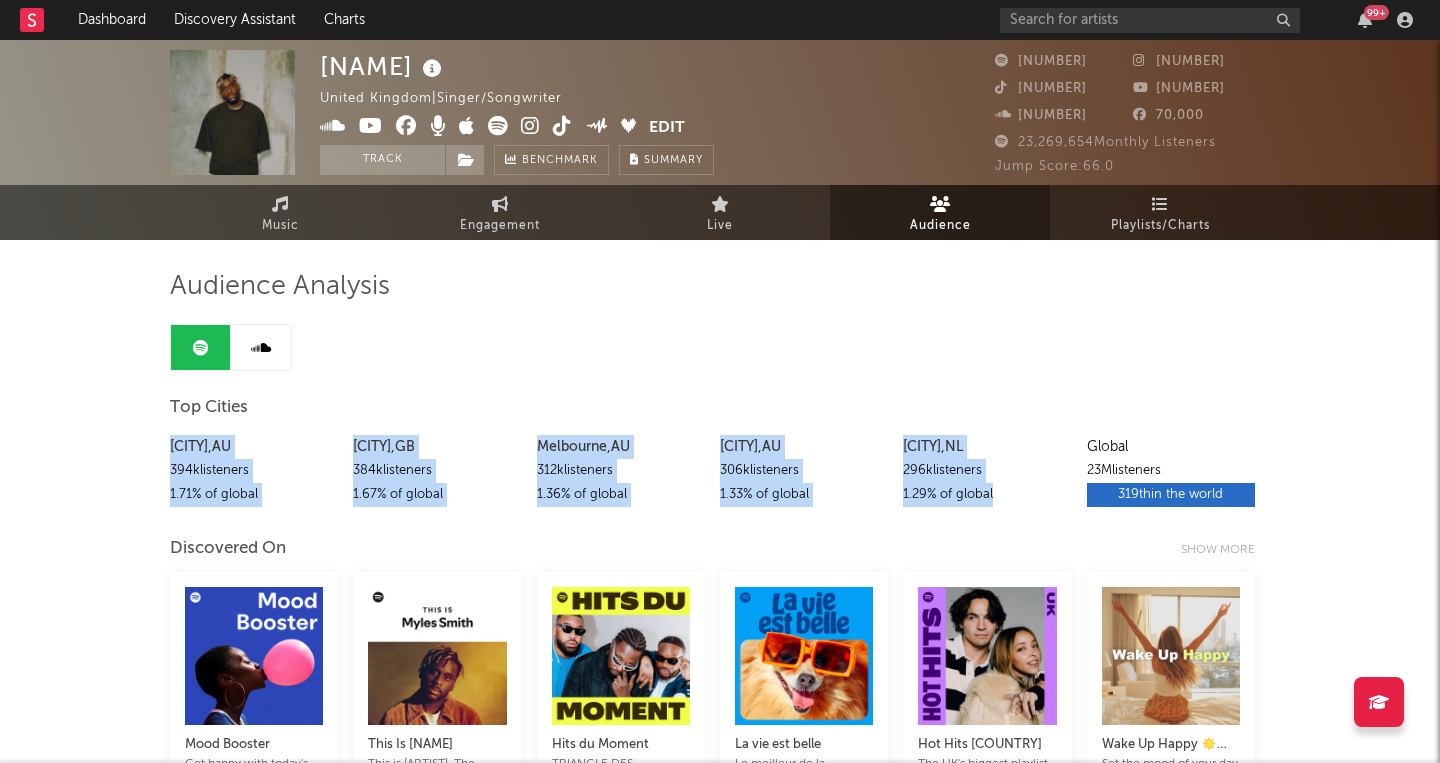 drag, startPoint x: 169, startPoint y: 449, endPoint x: 1021, endPoint y: 506, distance: 853.90454 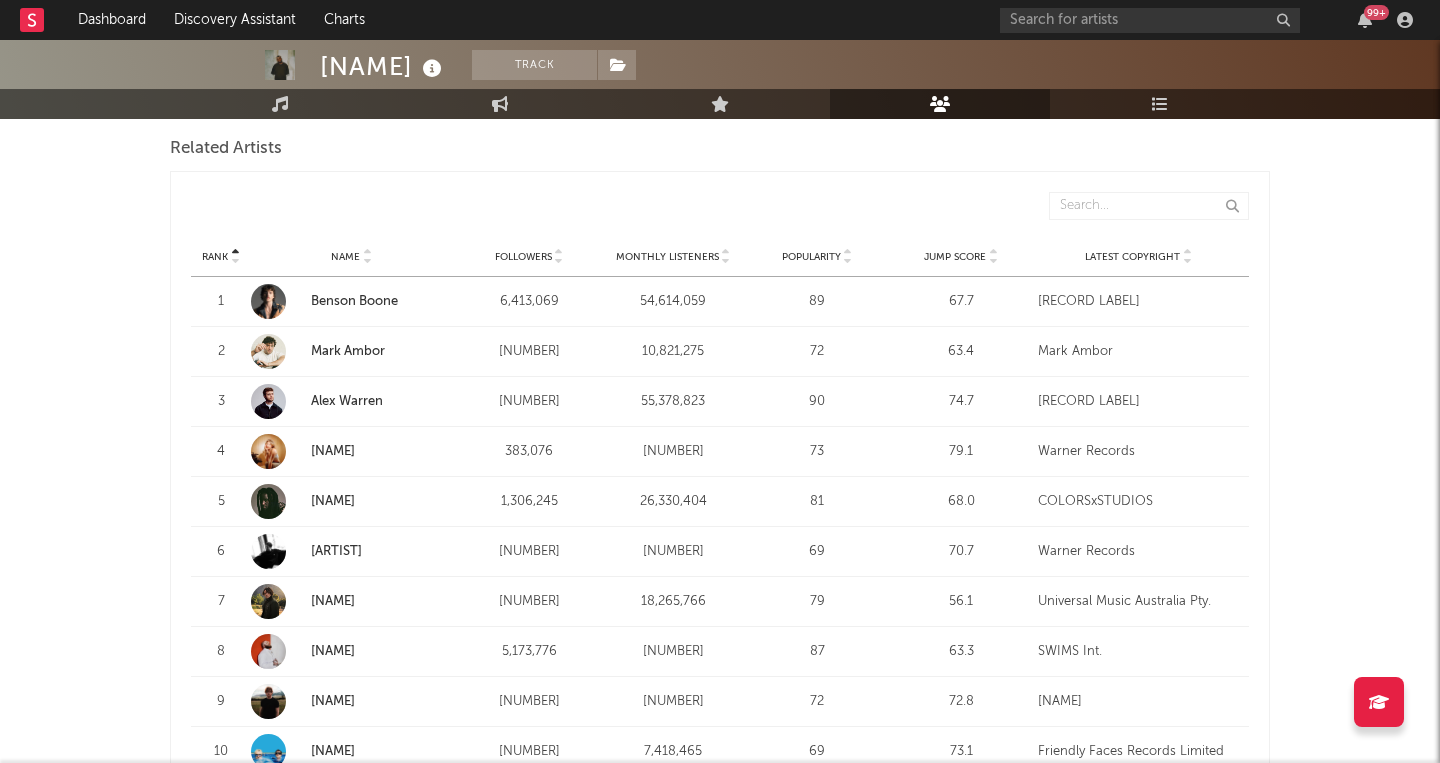 scroll, scrollTop: 696, scrollLeft: 0, axis: vertical 